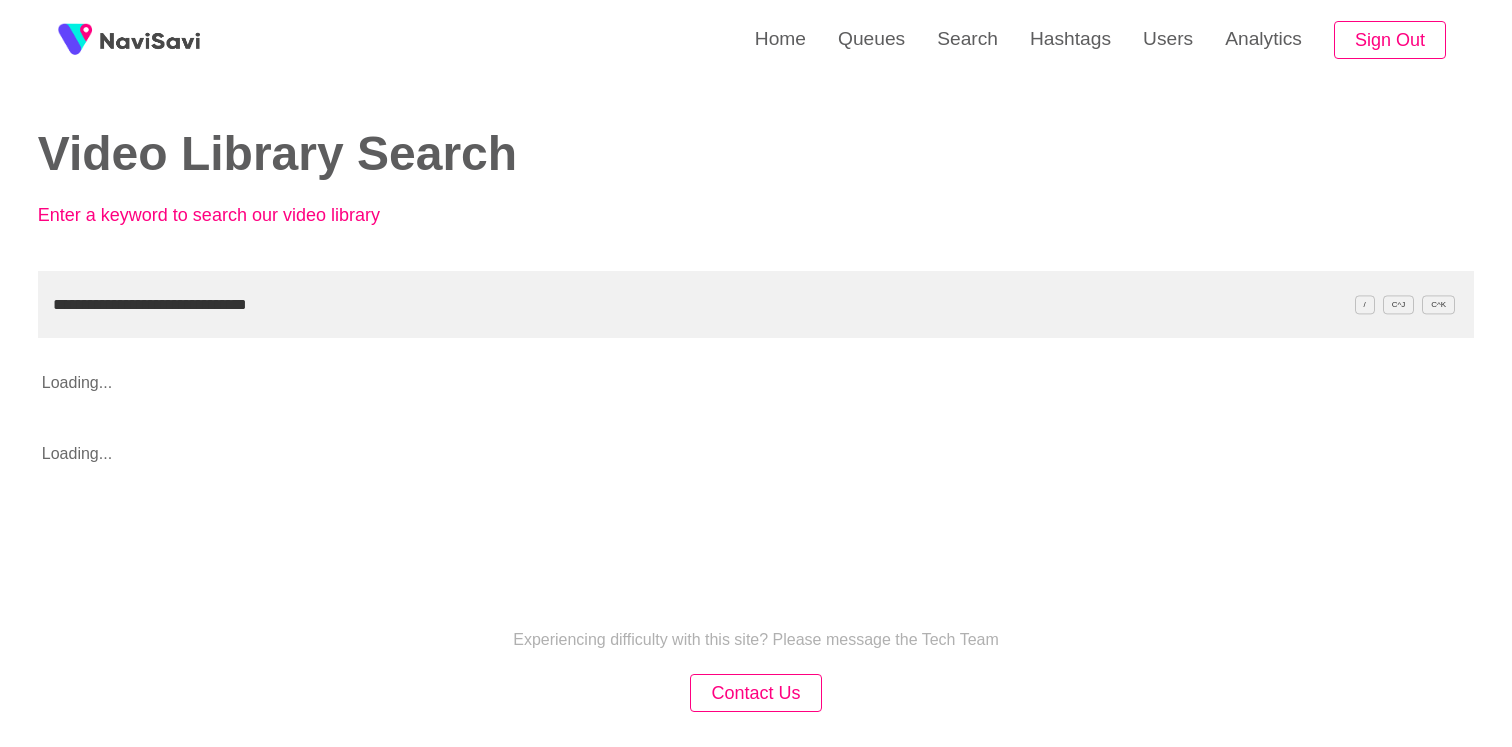 scroll, scrollTop: 0, scrollLeft: 0, axis: both 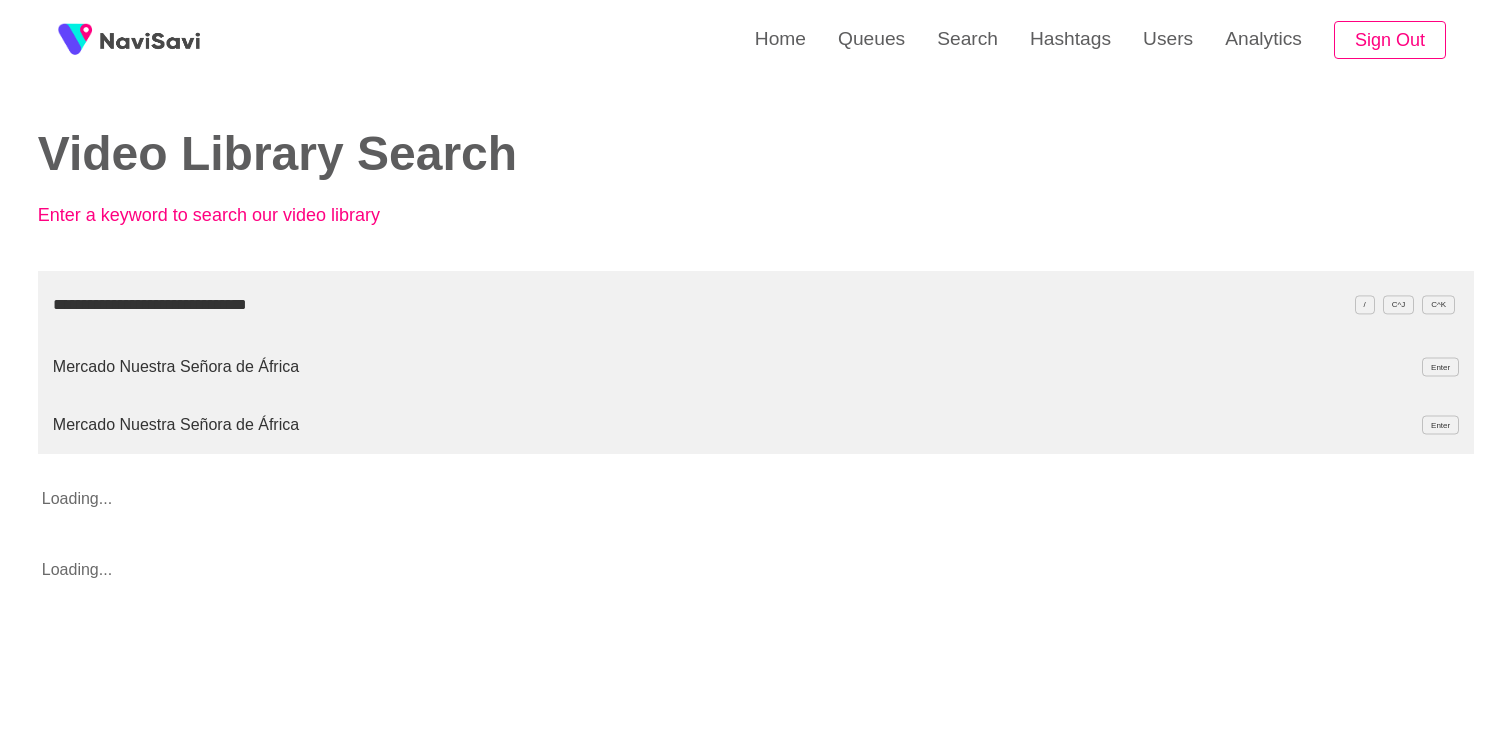 type on "**********" 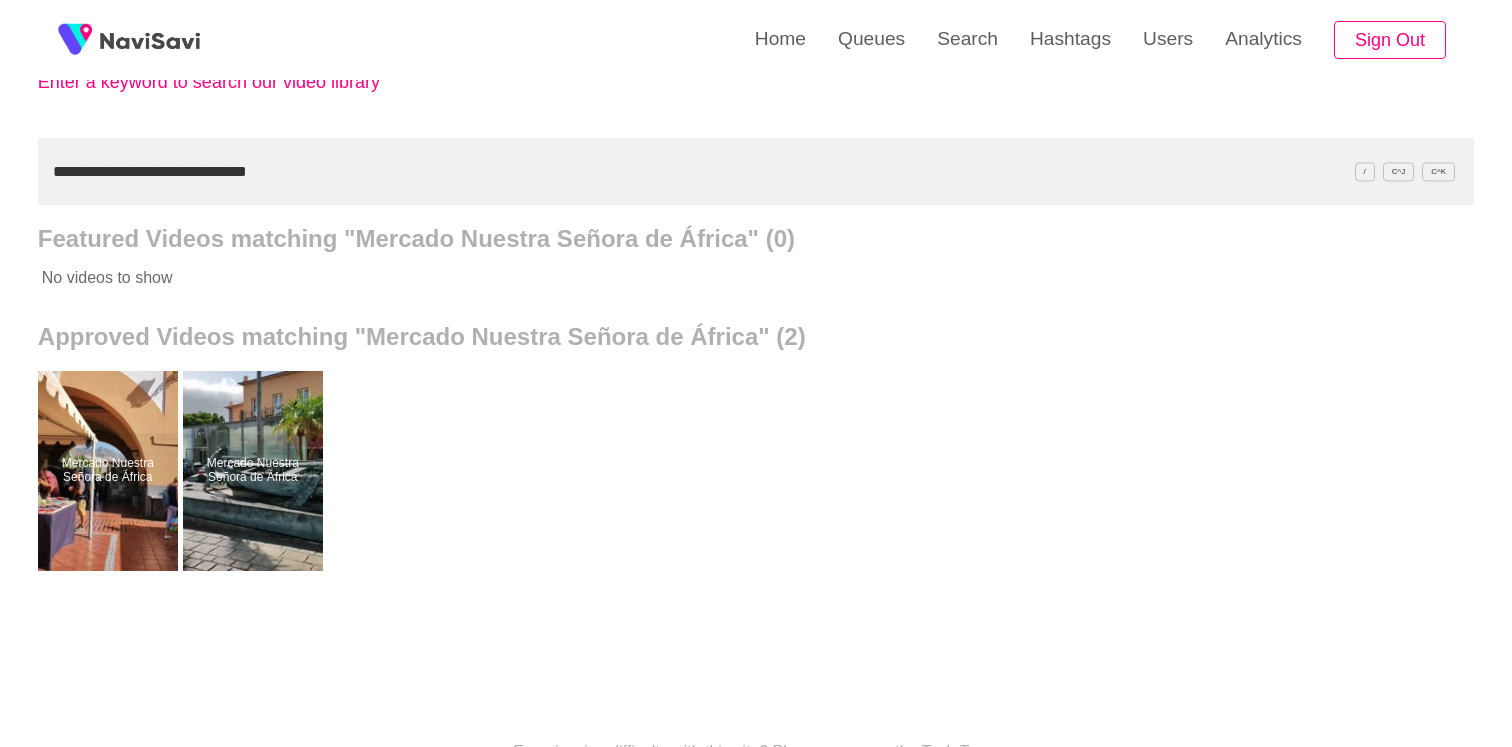 scroll, scrollTop: 134, scrollLeft: 0, axis: vertical 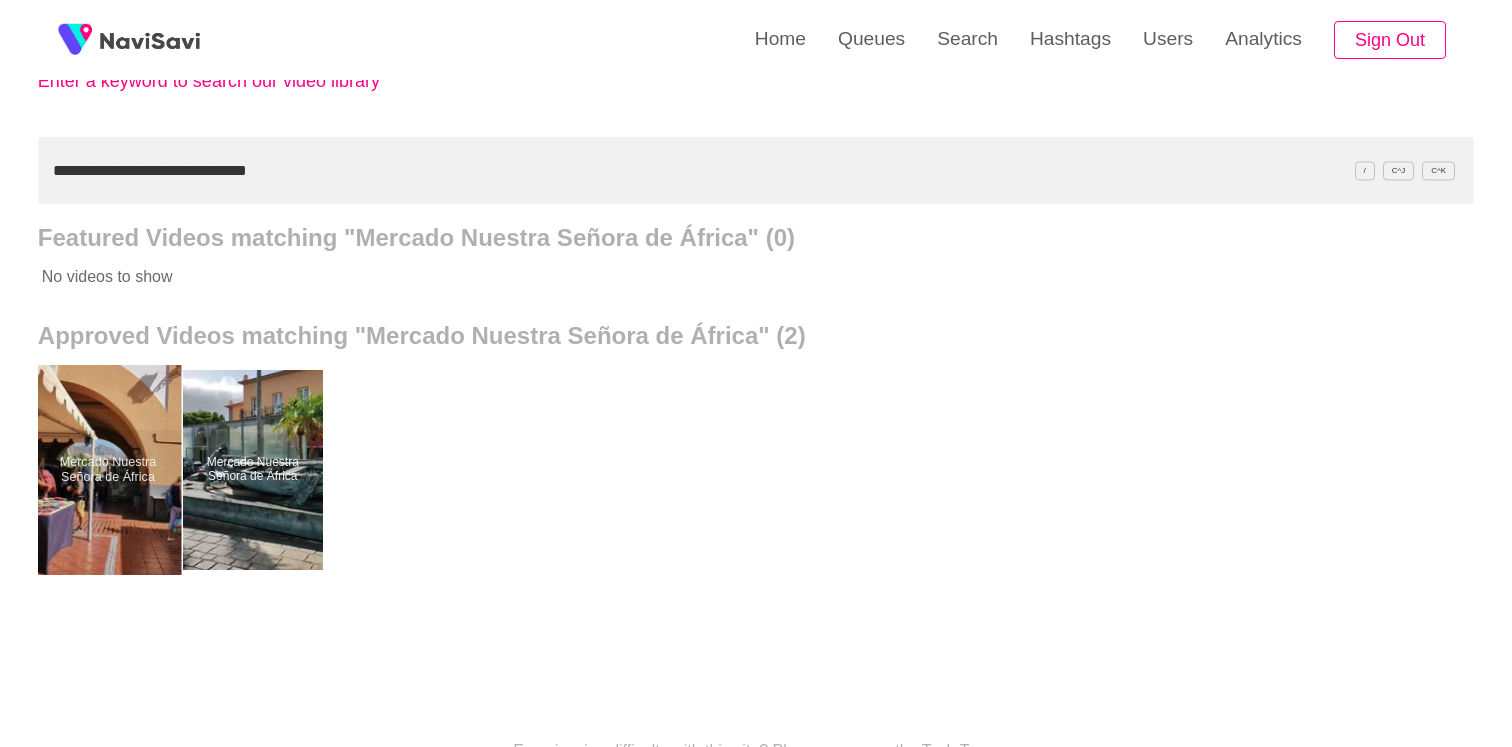 click at bounding box center [107, 470] 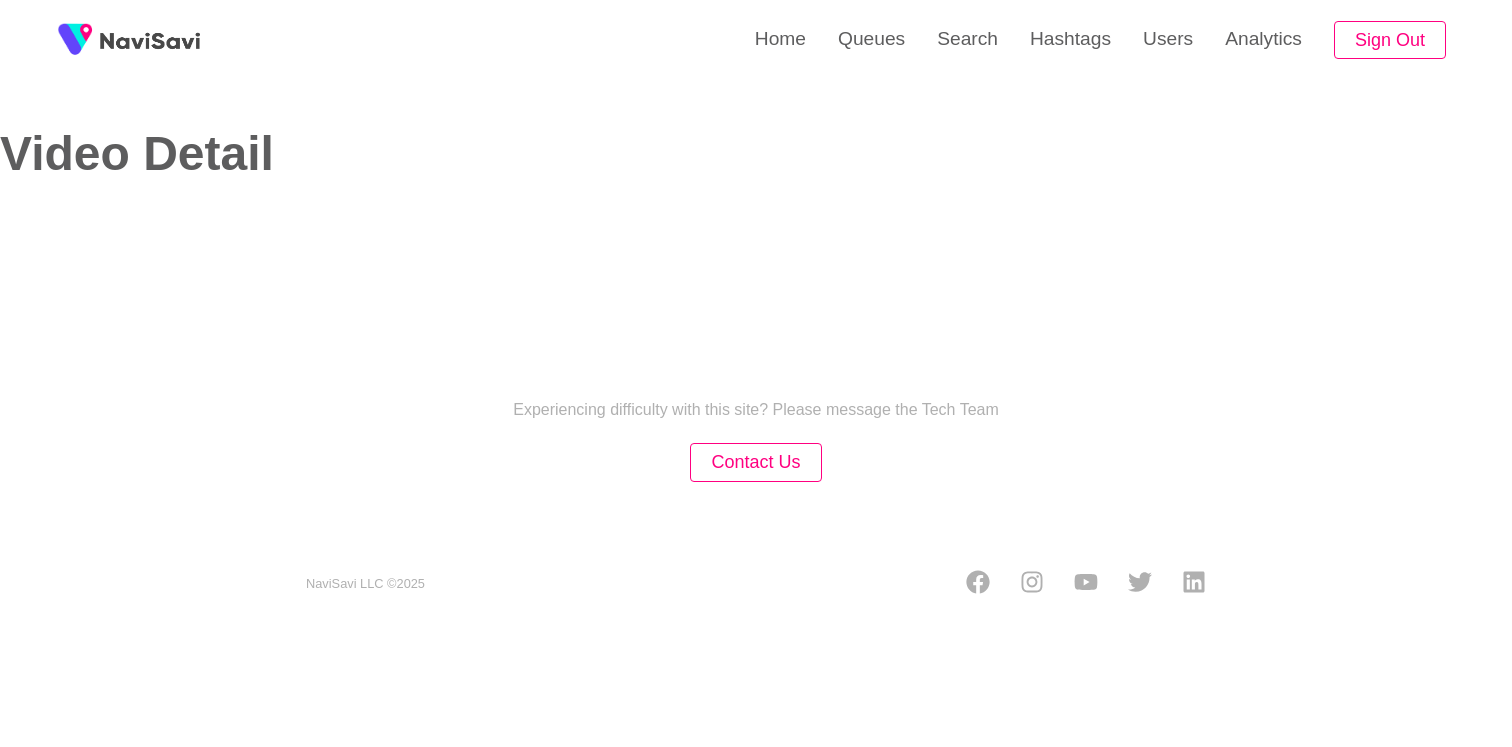 select on "**" 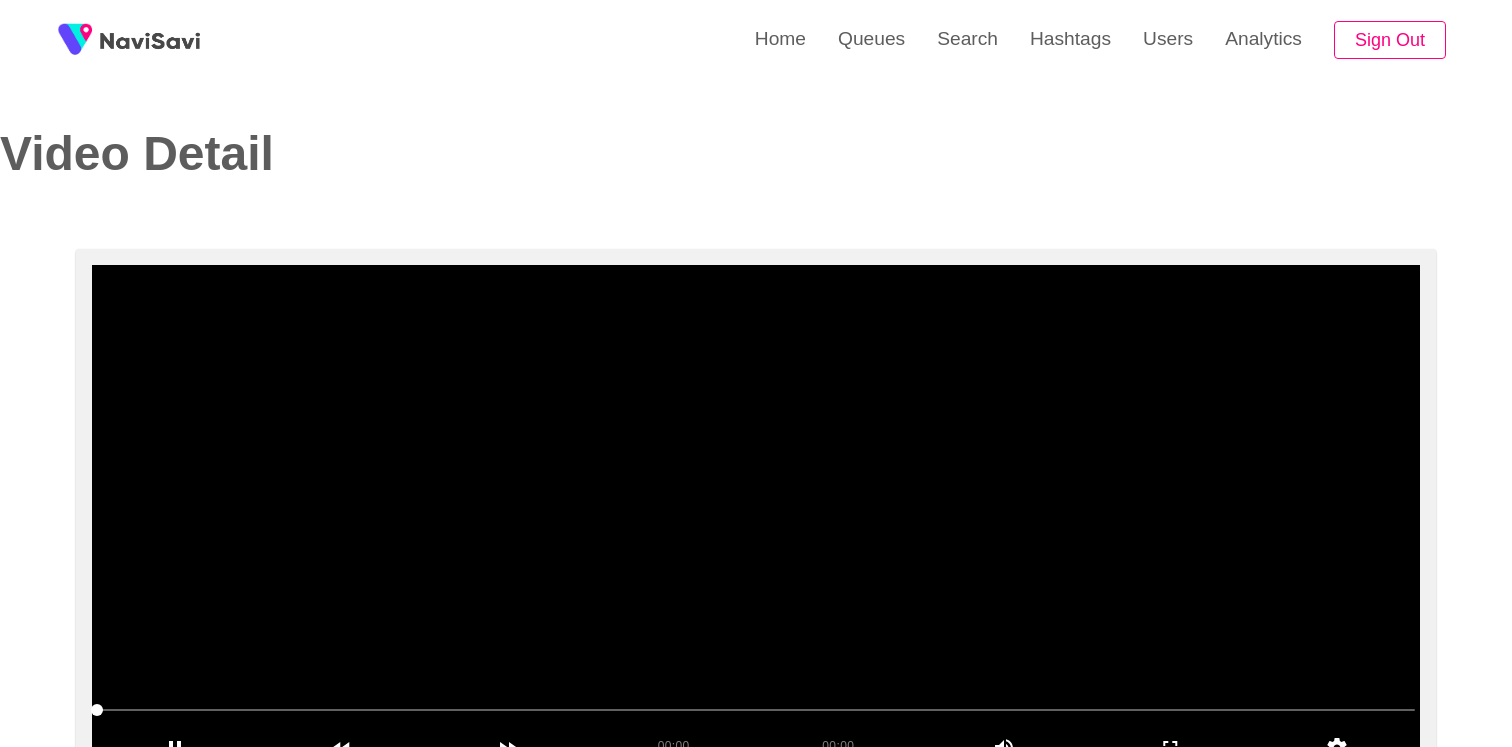 click at bounding box center (756, 515) 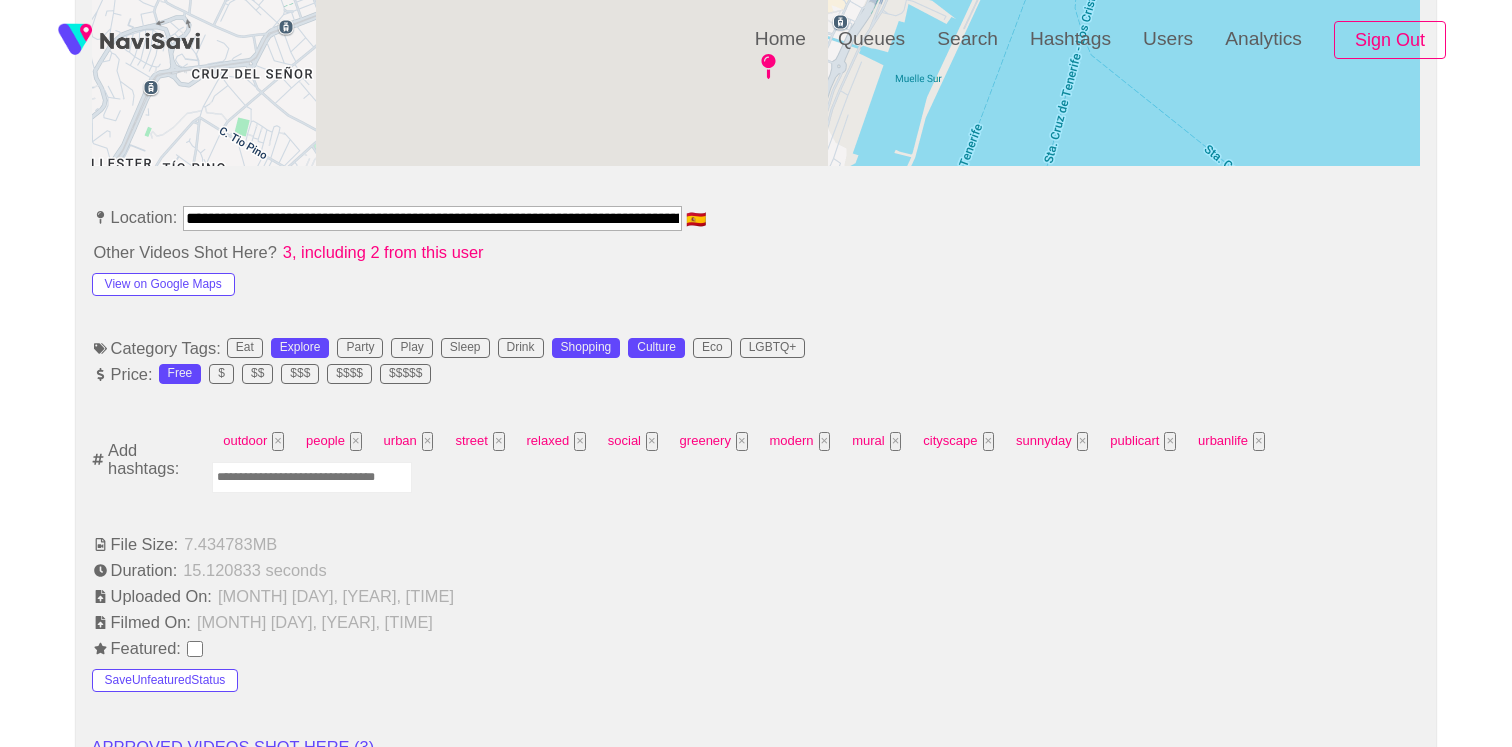 select on "**********" 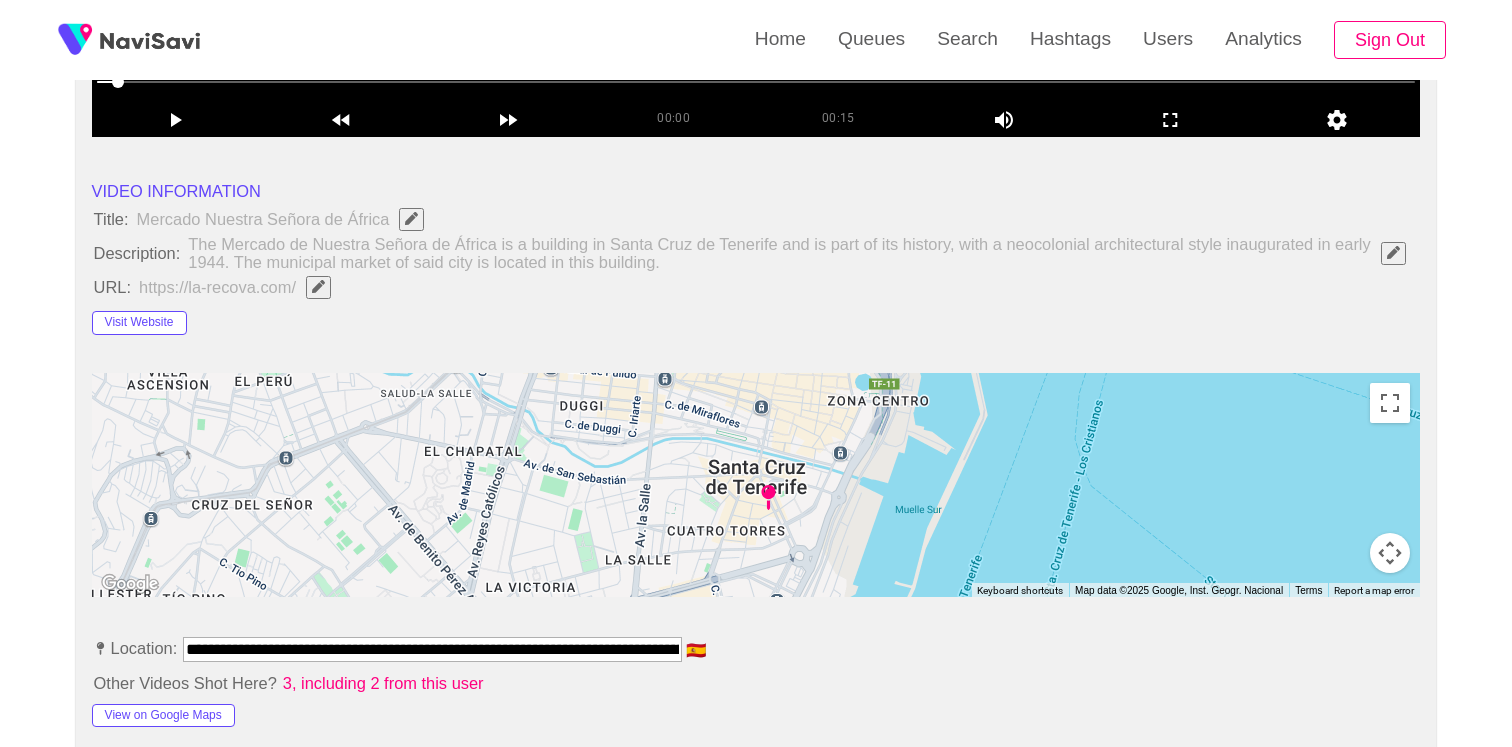 scroll, scrollTop: 144, scrollLeft: 0, axis: vertical 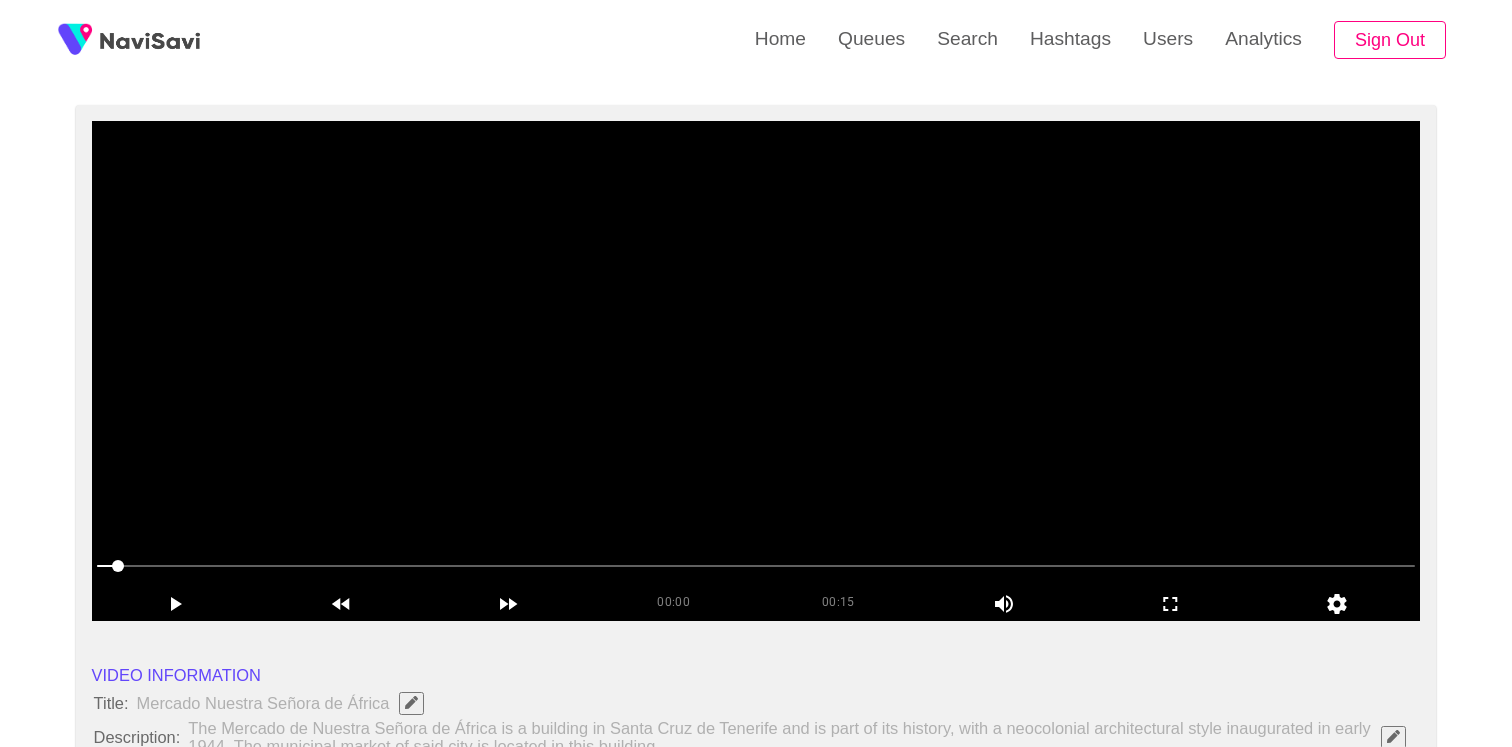 click at bounding box center [756, 371] 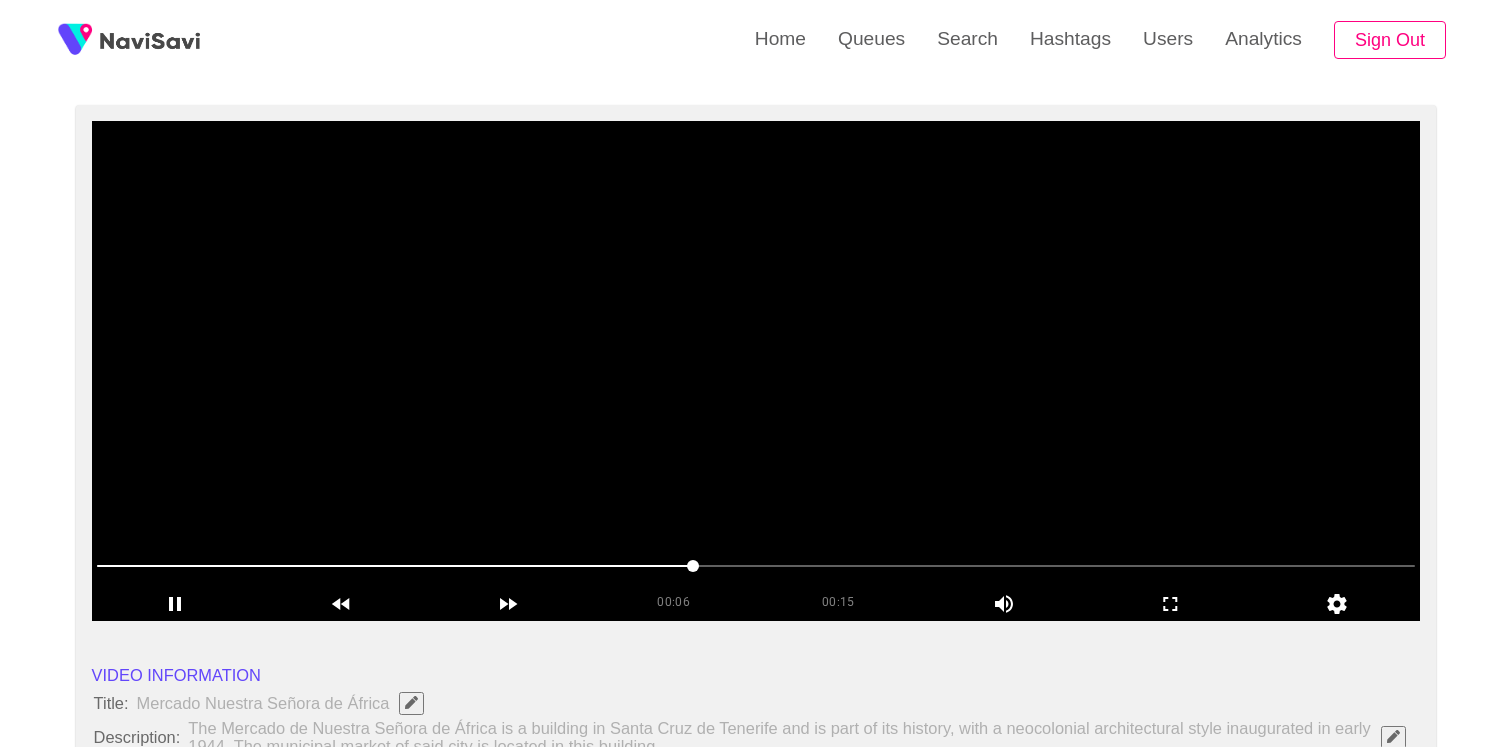 click at bounding box center (756, 371) 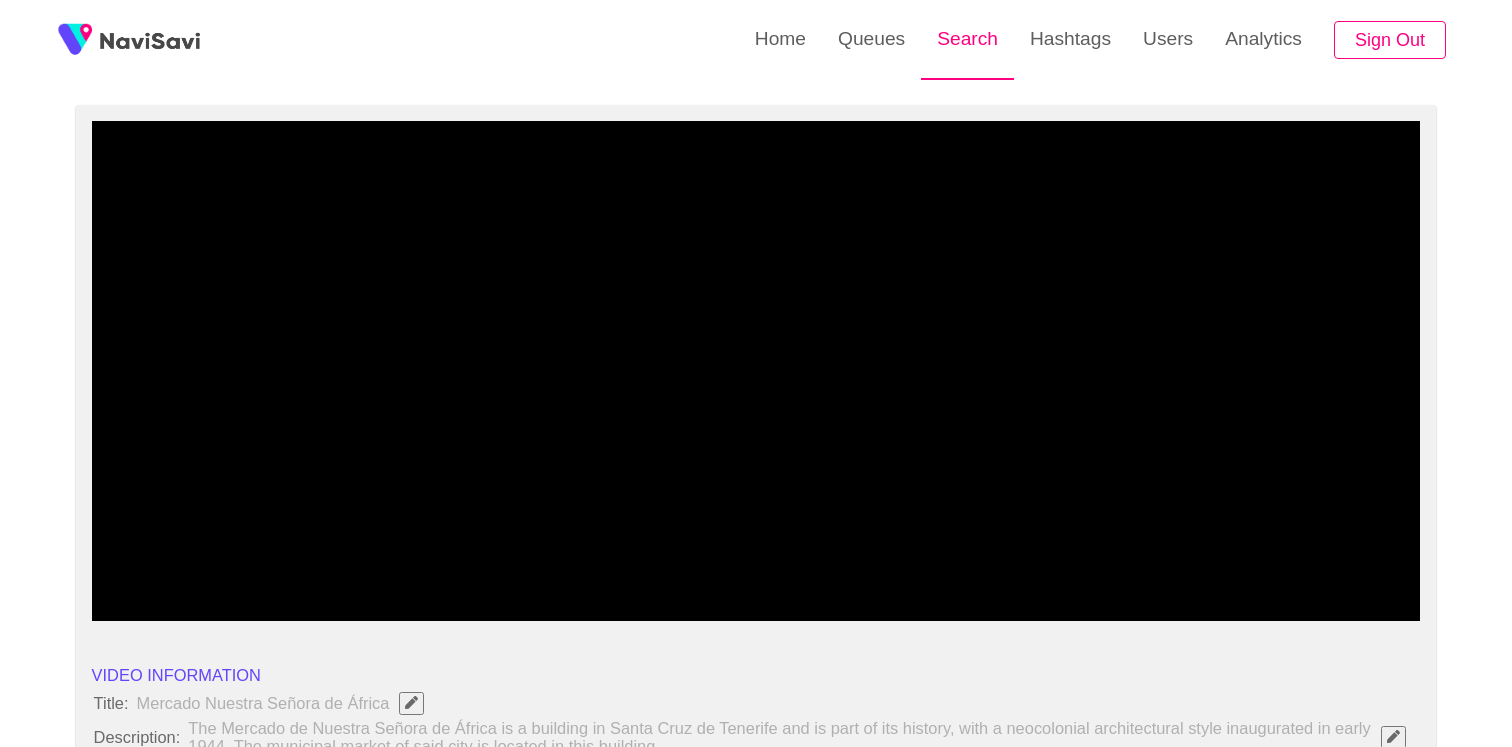 click on "Search" at bounding box center (967, 39) 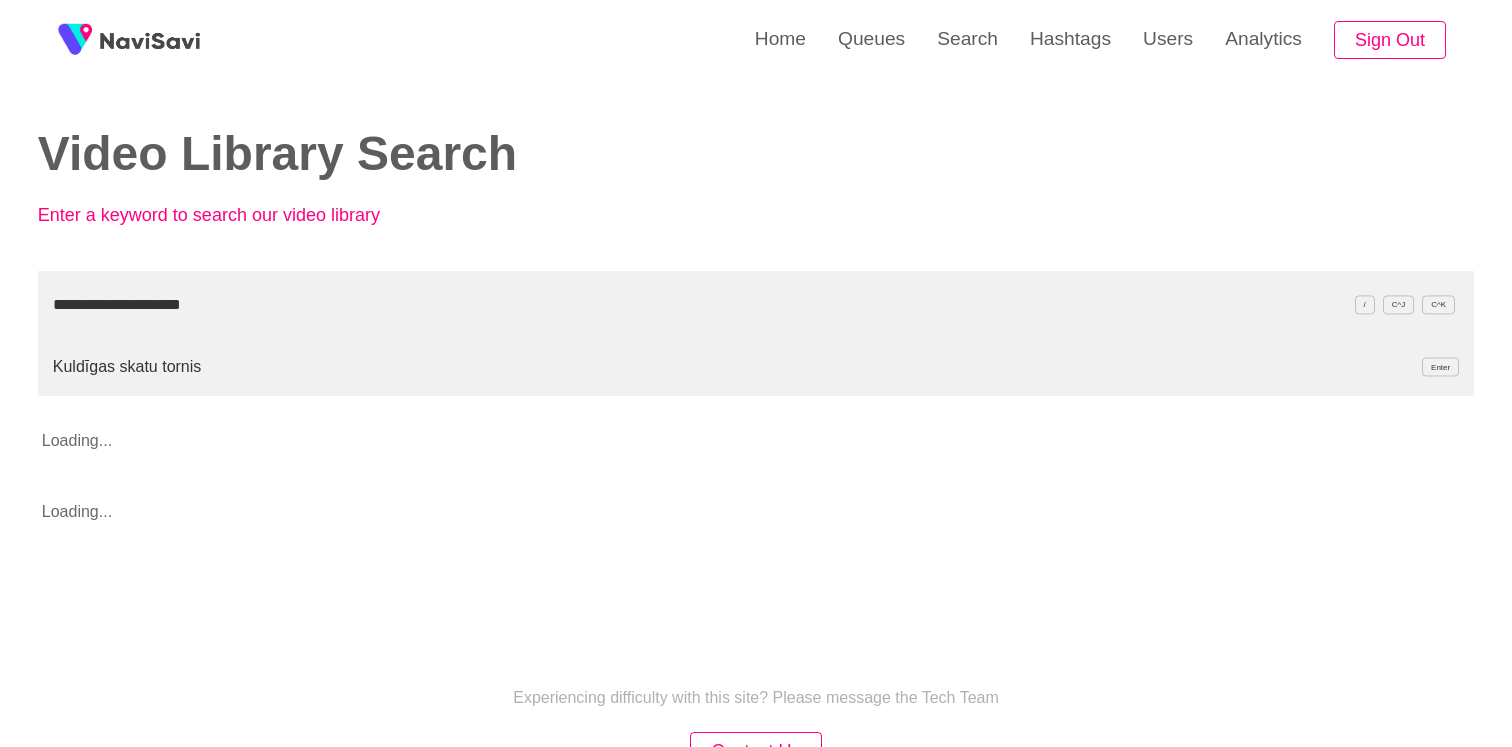 type on "**********" 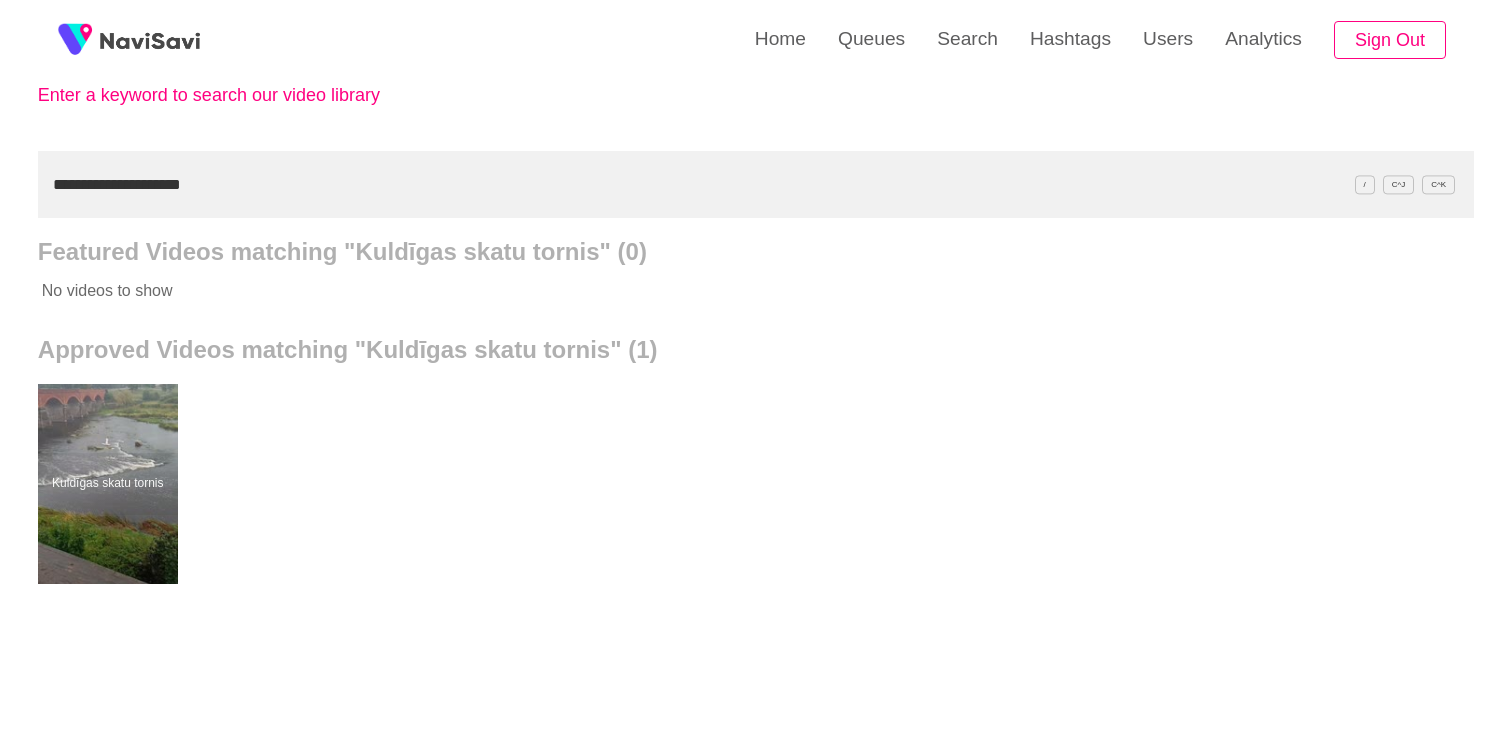 scroll, scrollTop: 129, scrollLeft: 0, axis: vertical 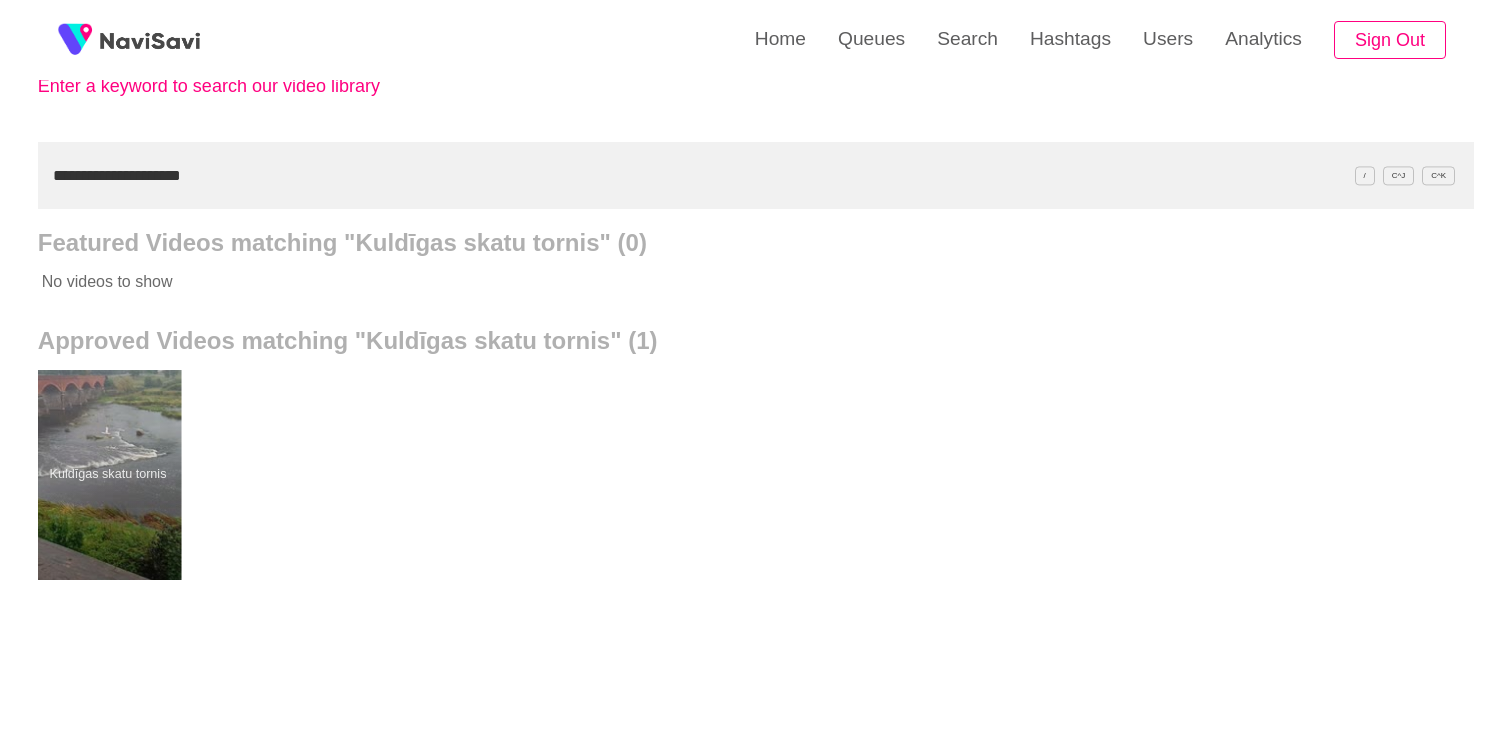 click at bounding box center [107, 475] 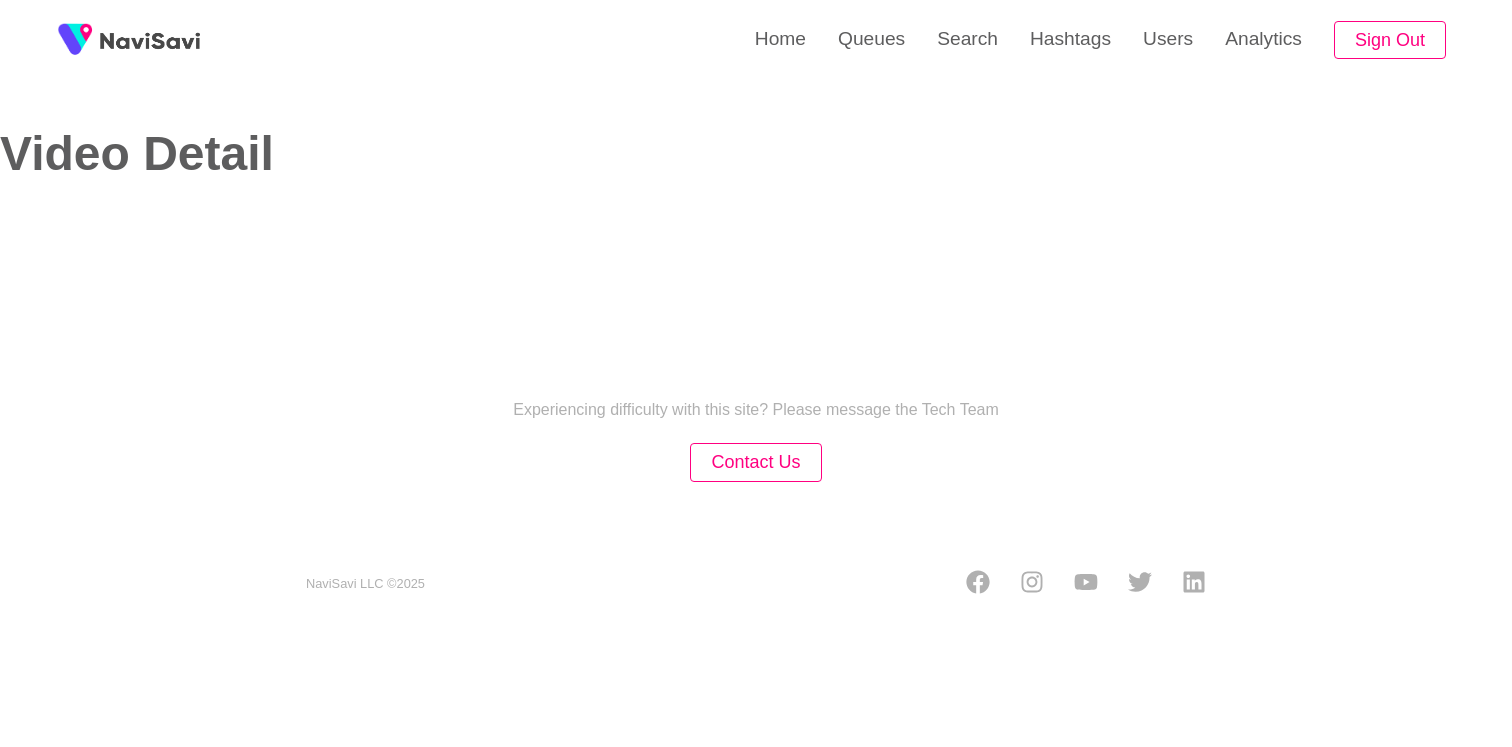 select on "**********" 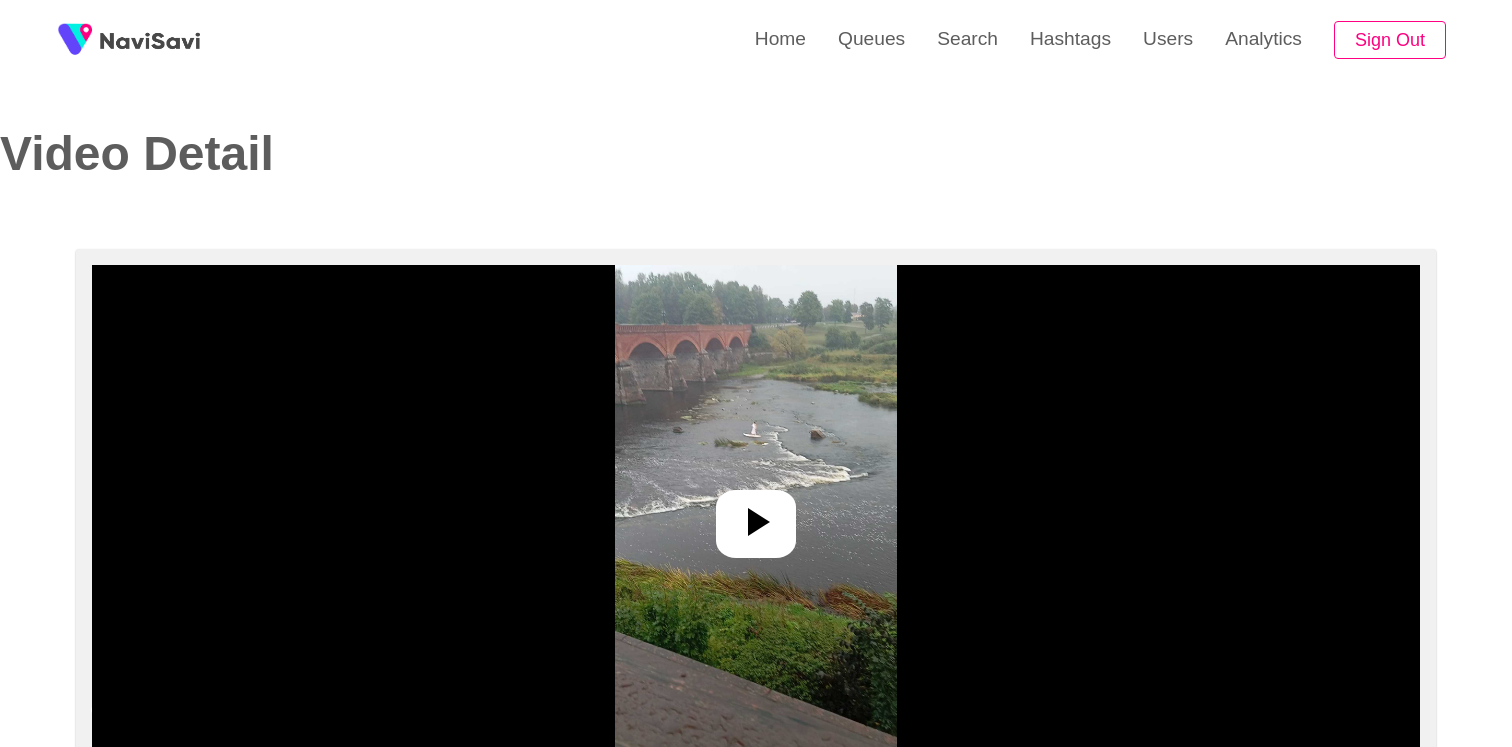 click at bounding box center (756, 515) 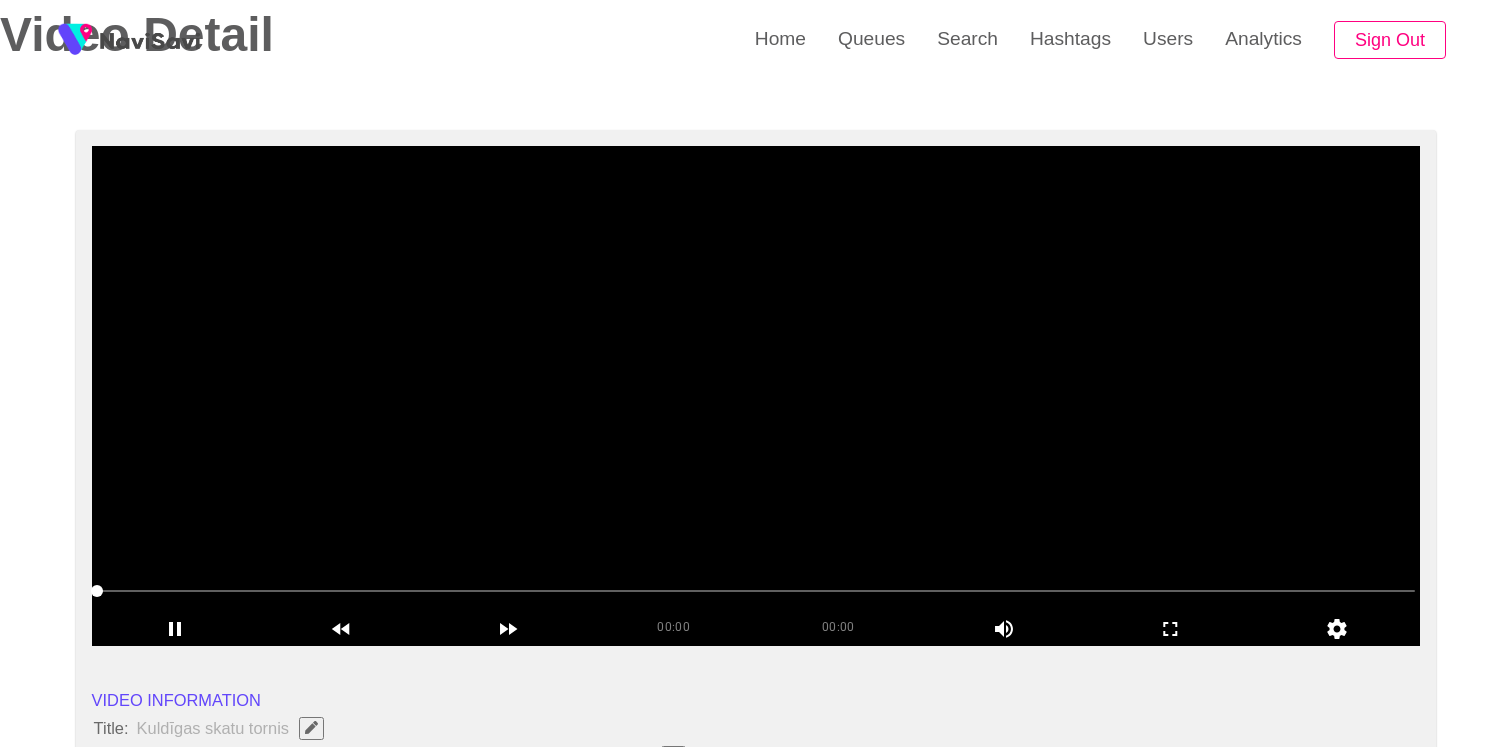 scroll, scrollTop: 126, scrollLeft: 0, axis: vertical 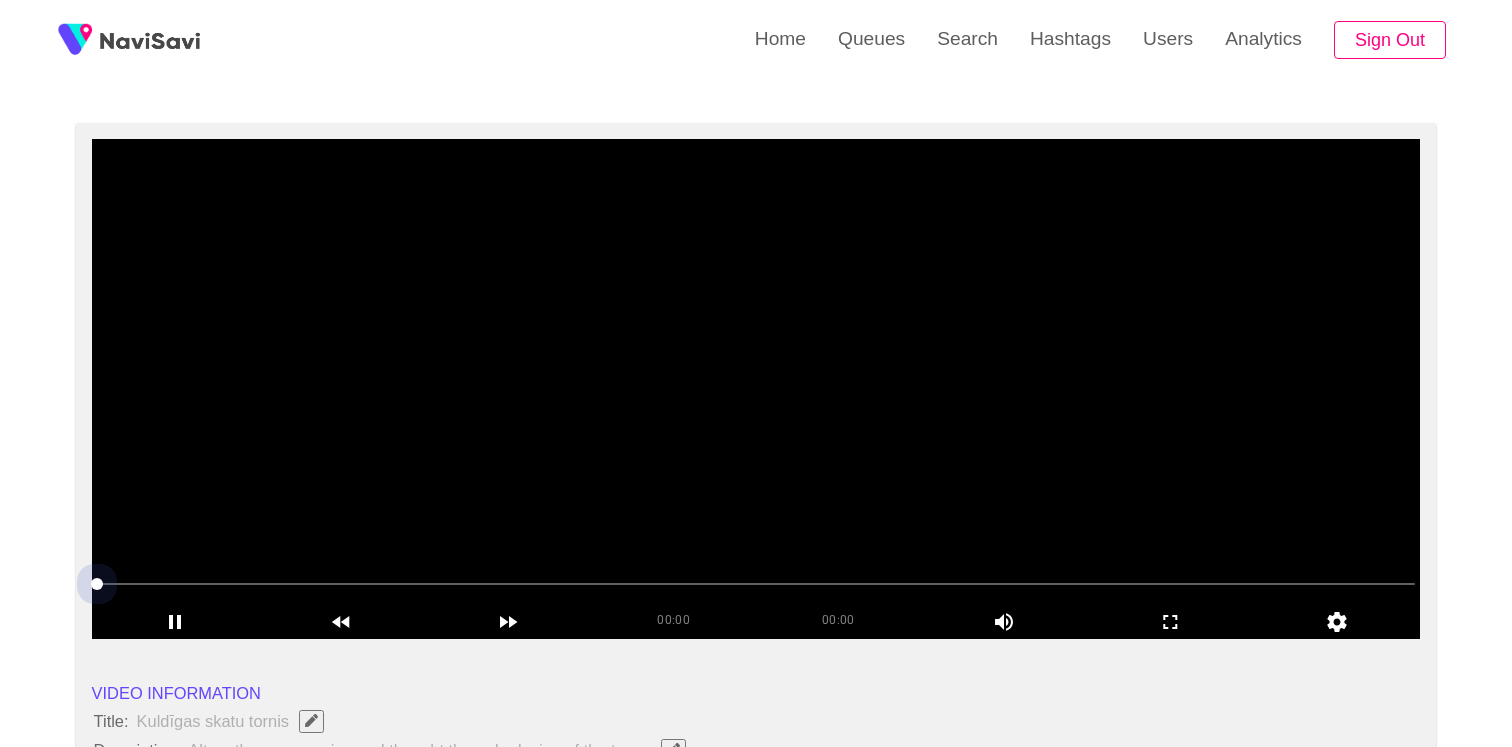 click at bounding box center [756, 584] 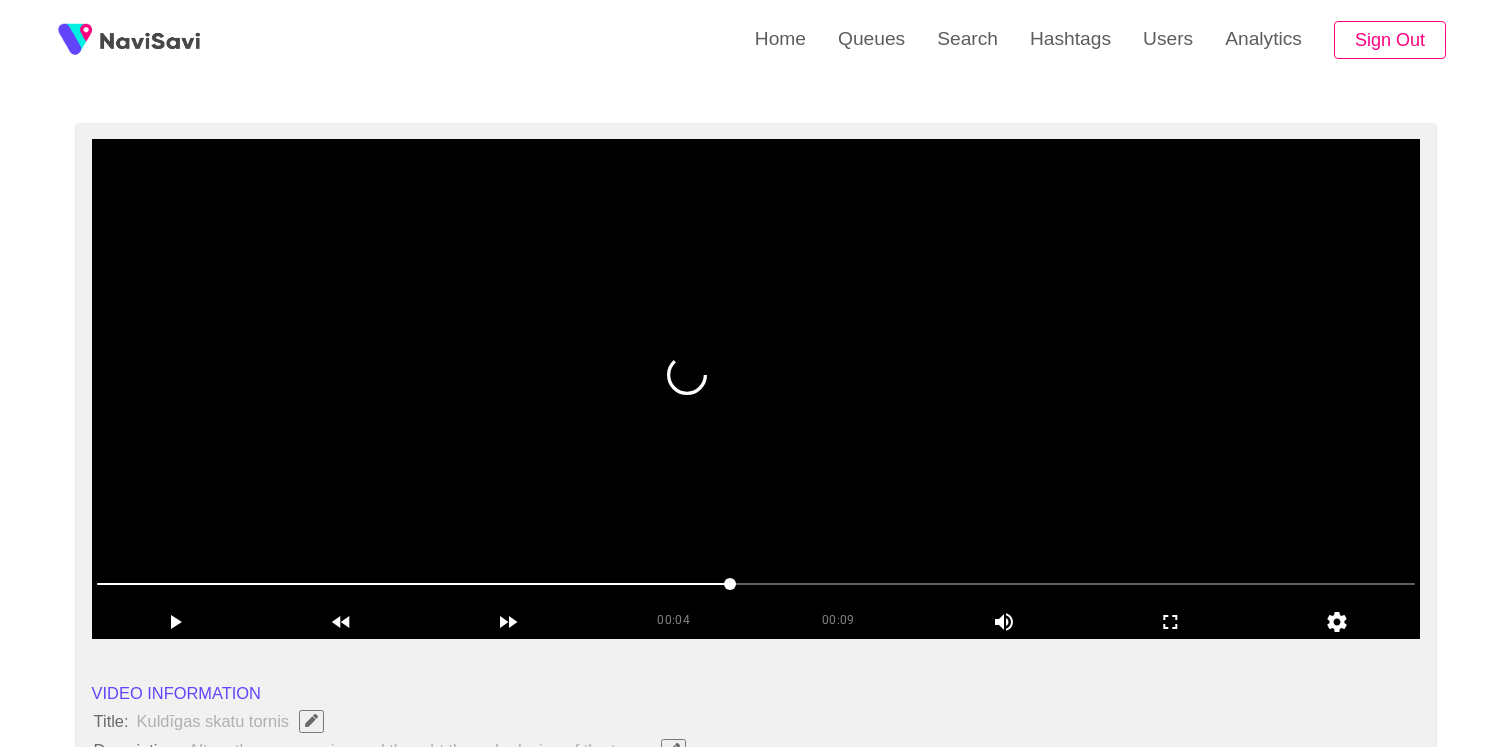 click at bounding box center [756, 389] 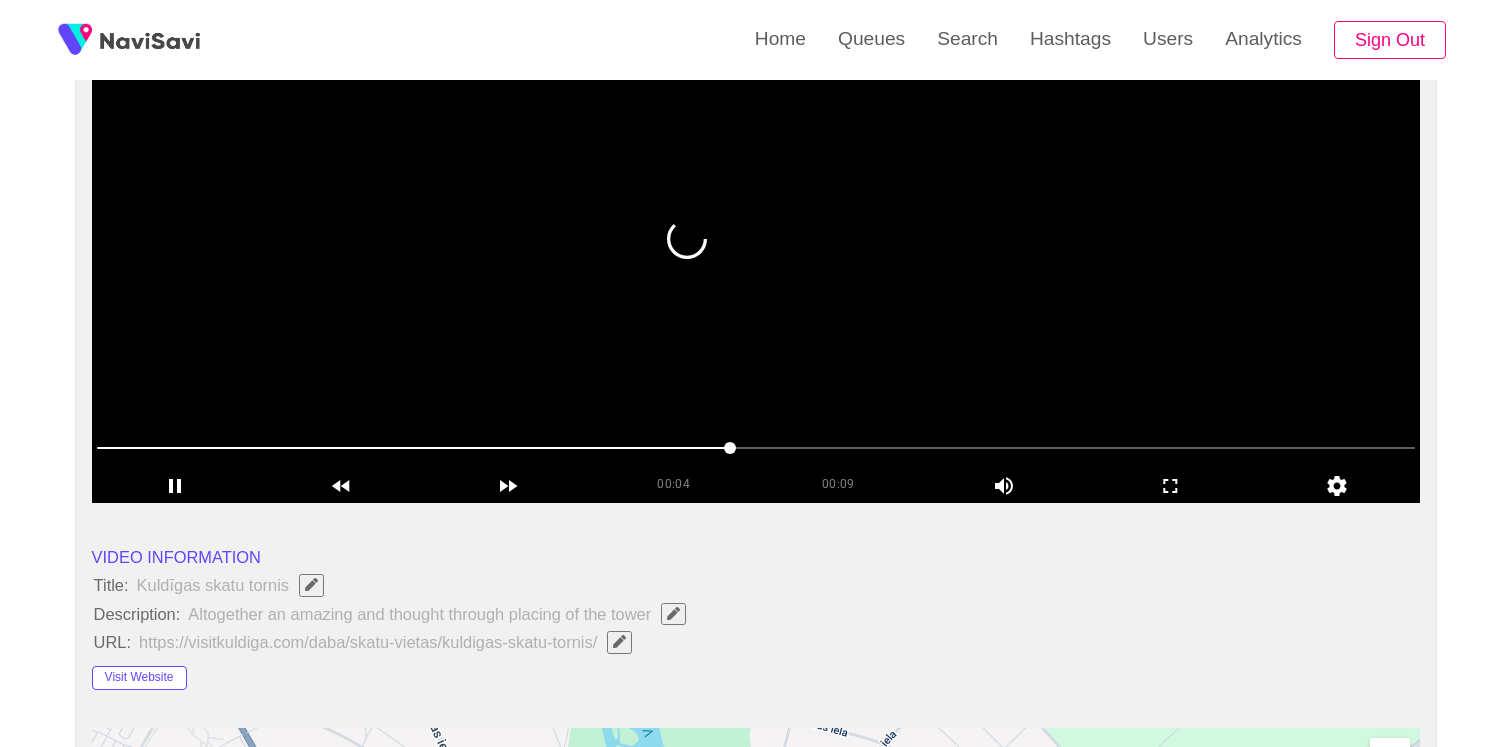 scroll, scrollTop: 265, scrollLeft: 0, axis: vertical 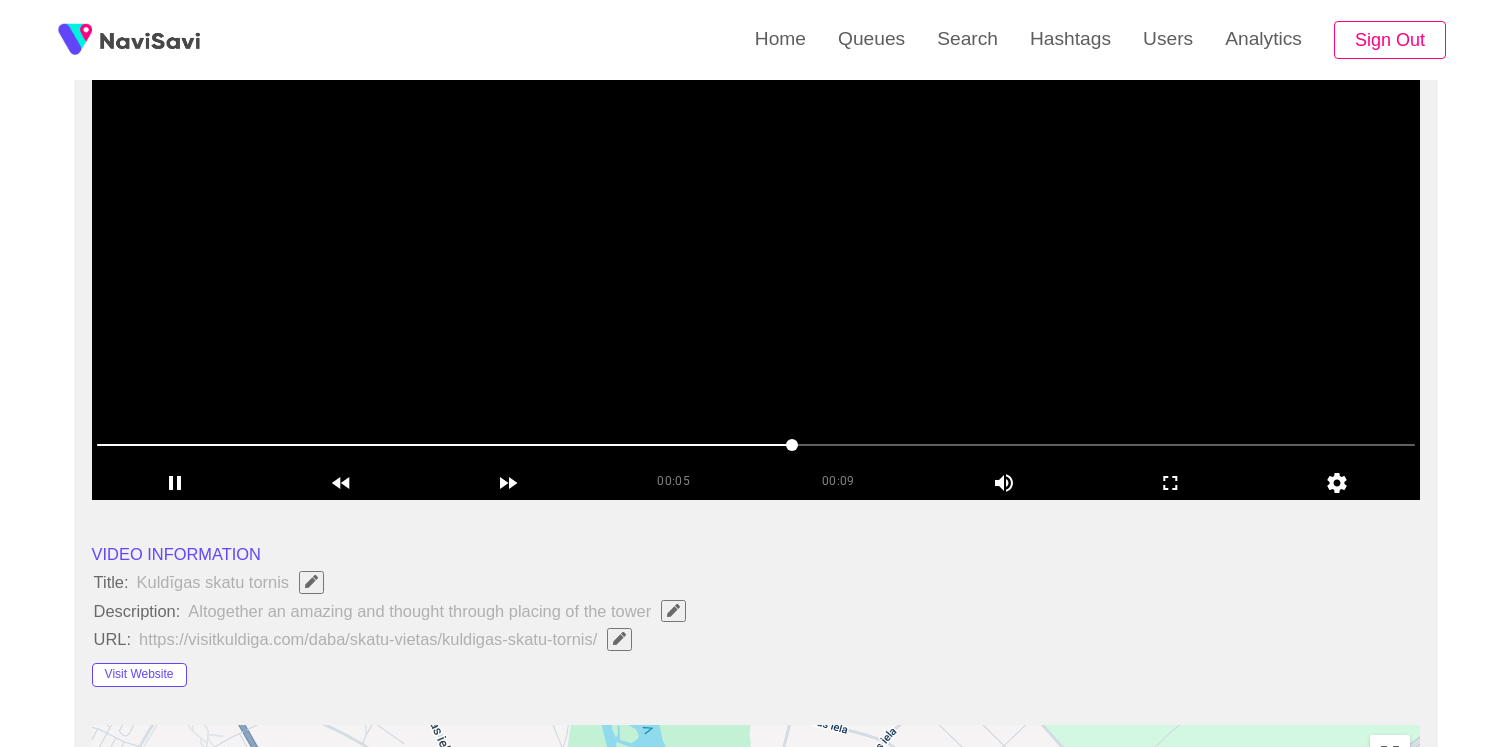 click at bounding box center [756, 250] 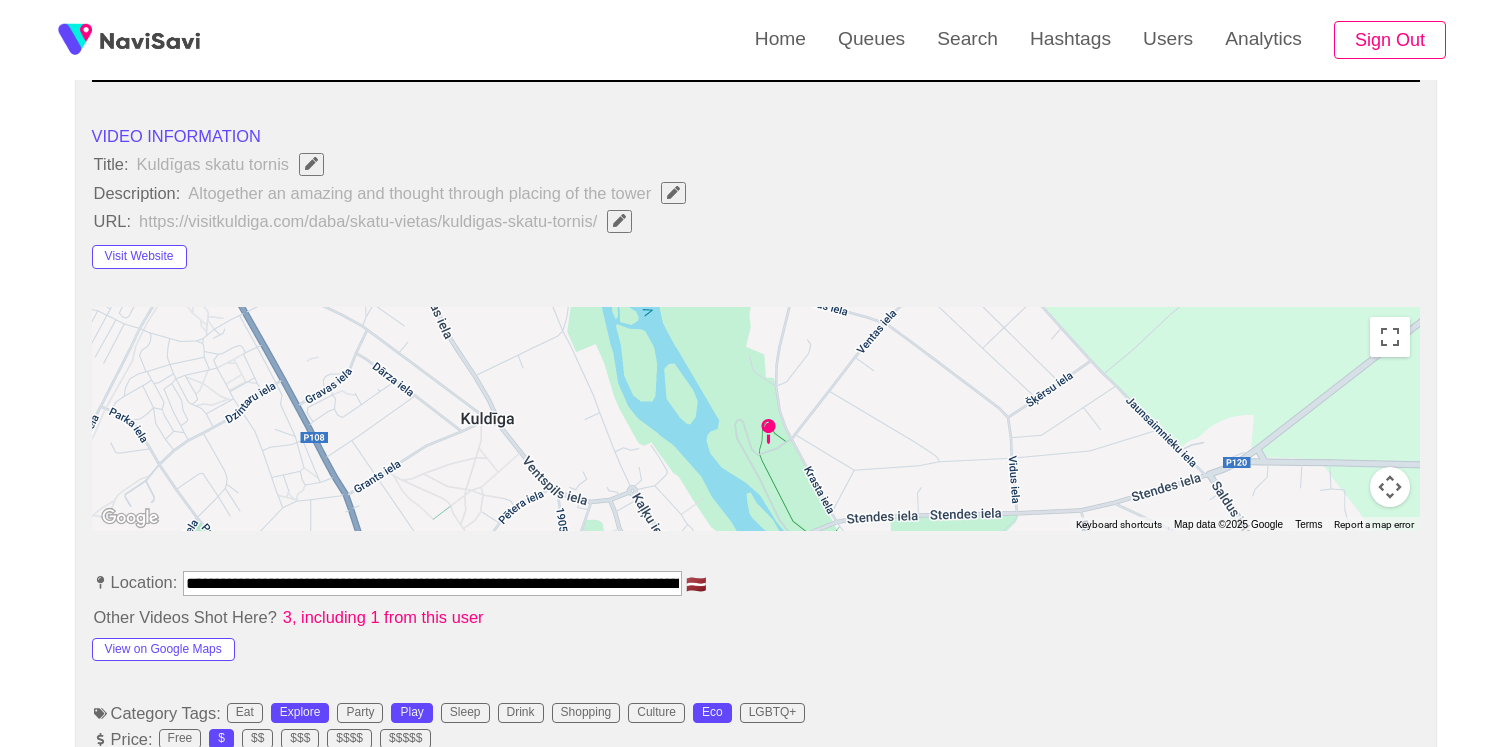 scroll, scrollTop: 973, scrollLeft: 0, axis: vertical 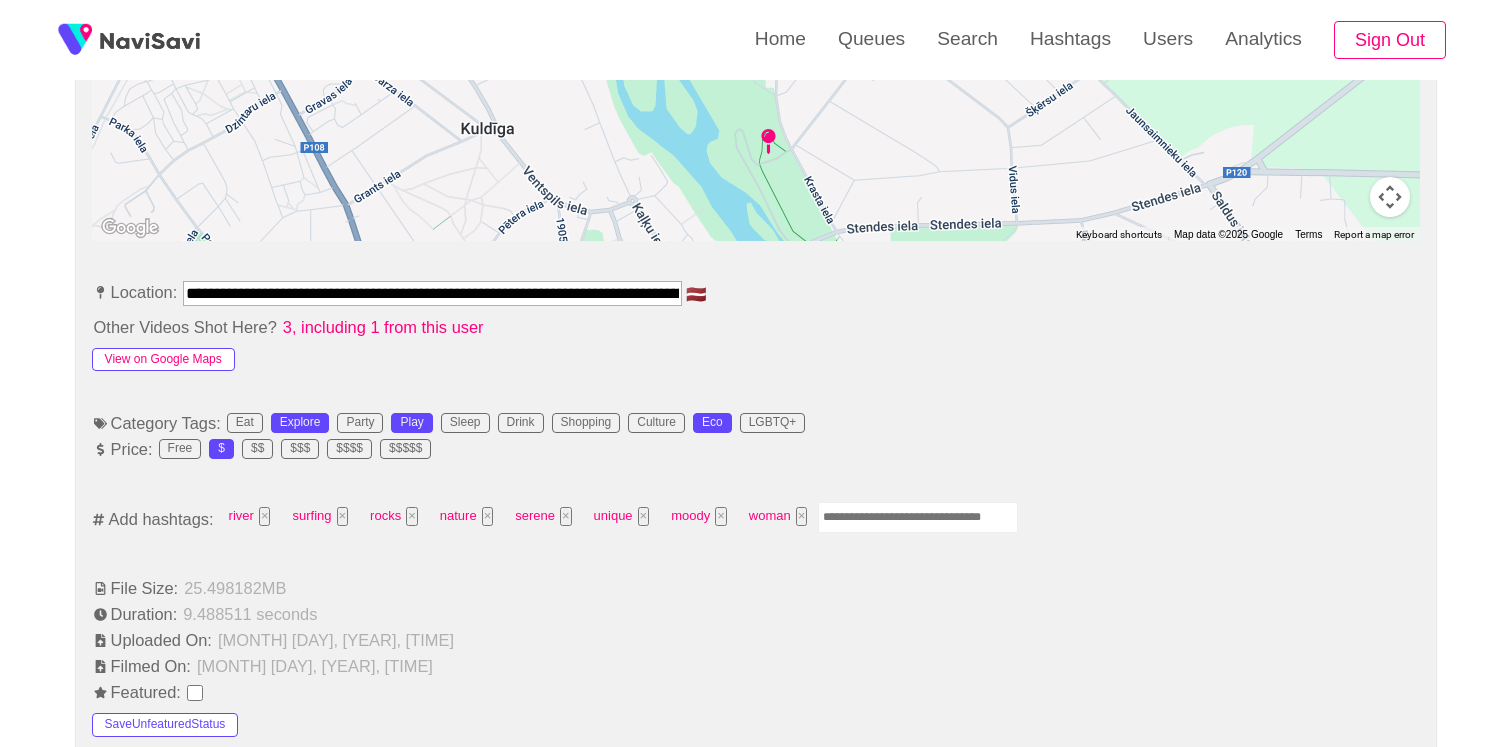 click on "View on Google Maps" at bounding box center [163, 360] 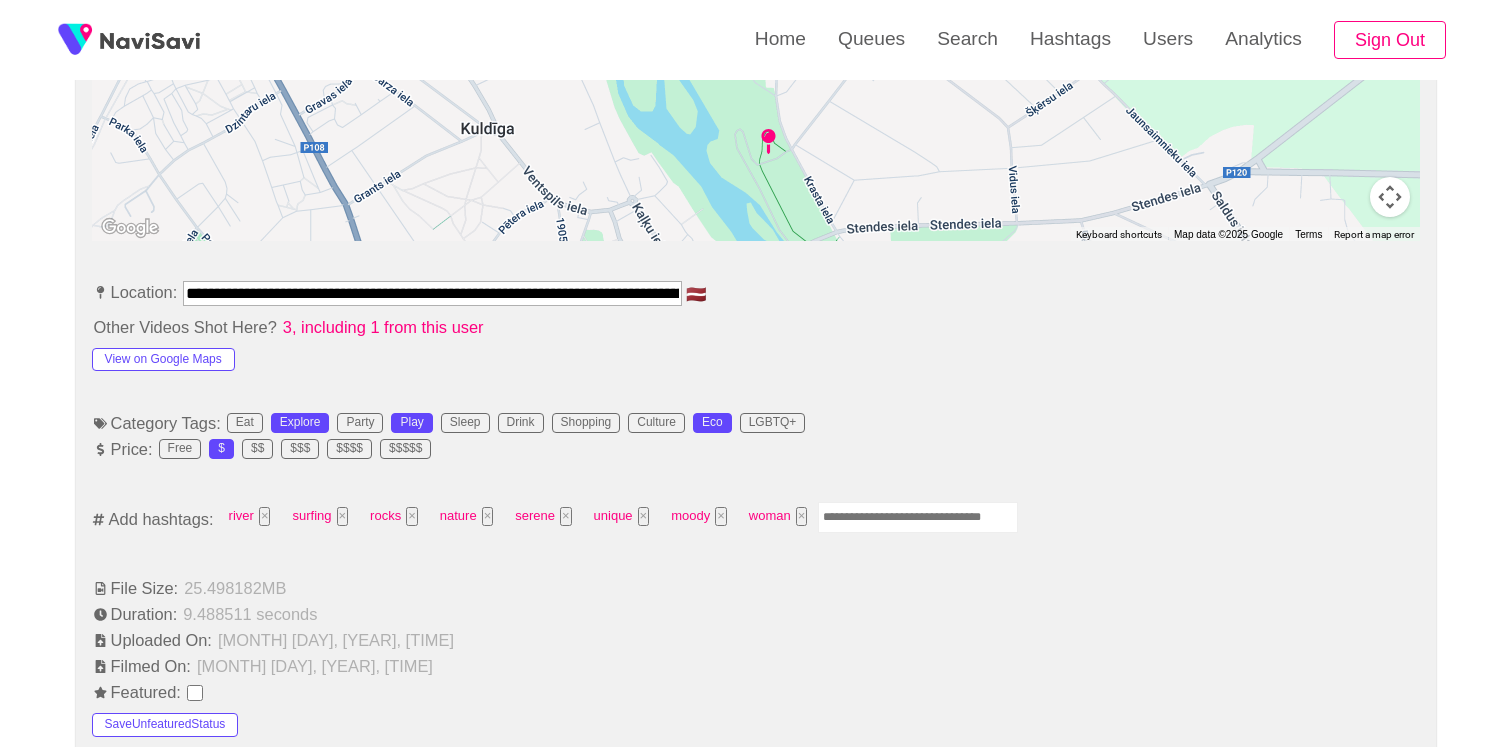 click at bounding box center [918, 517] 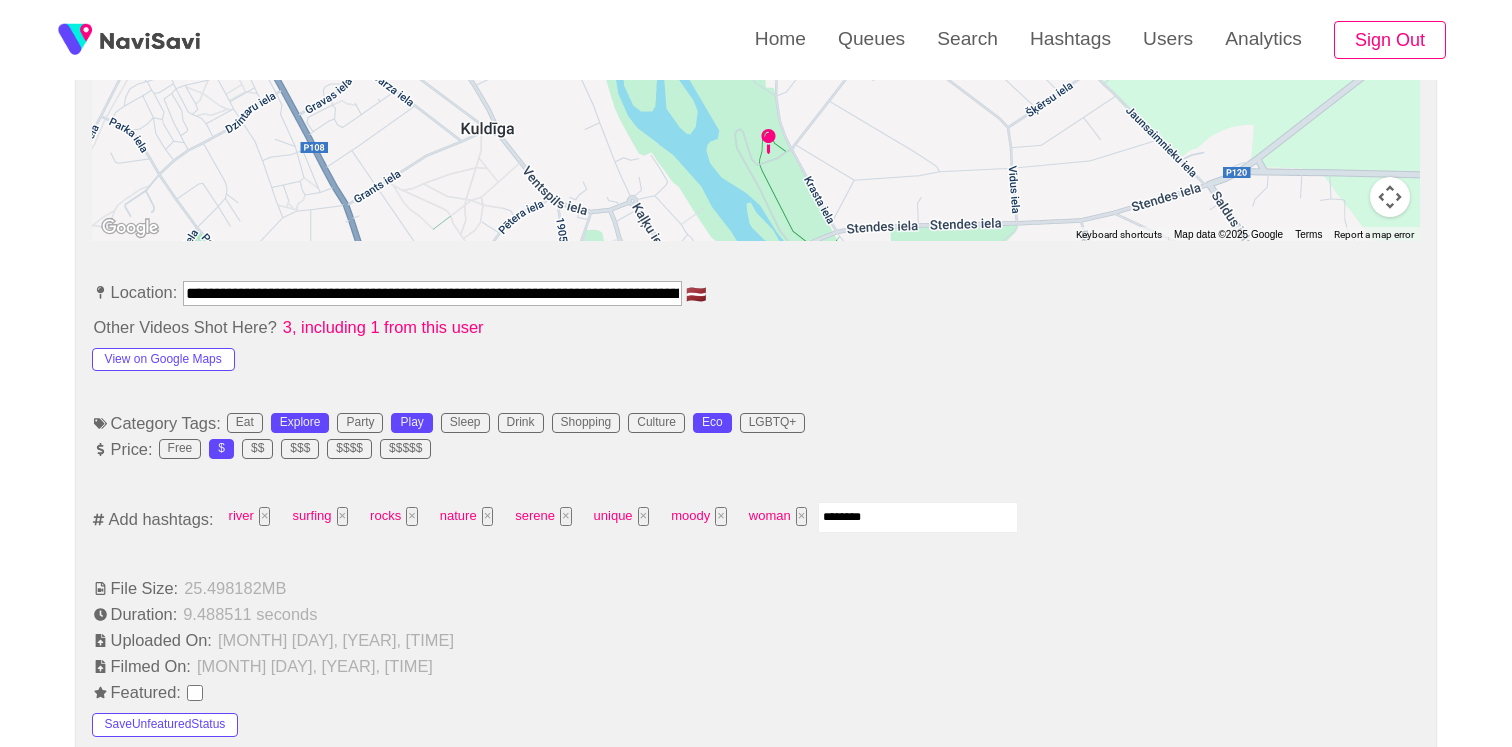 type on "*********" 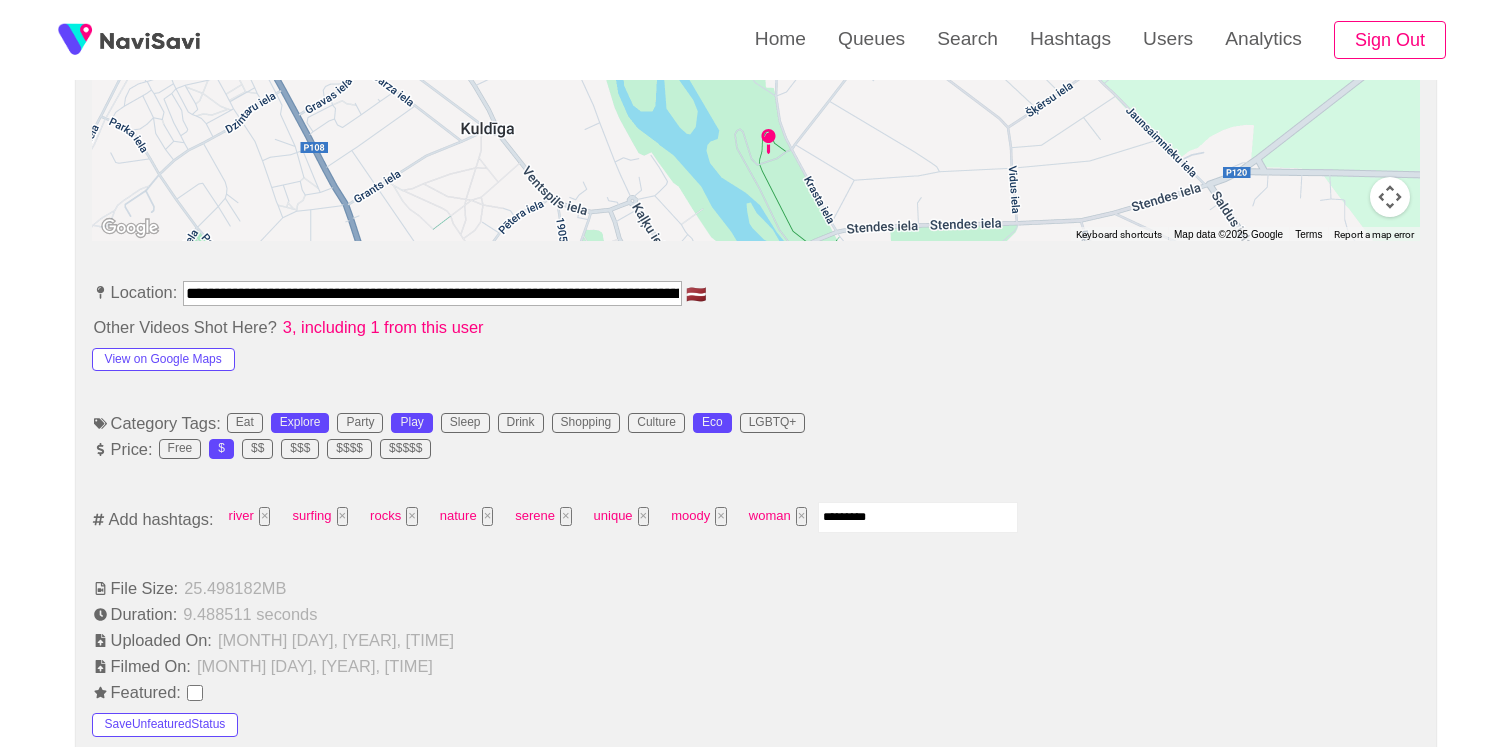 type 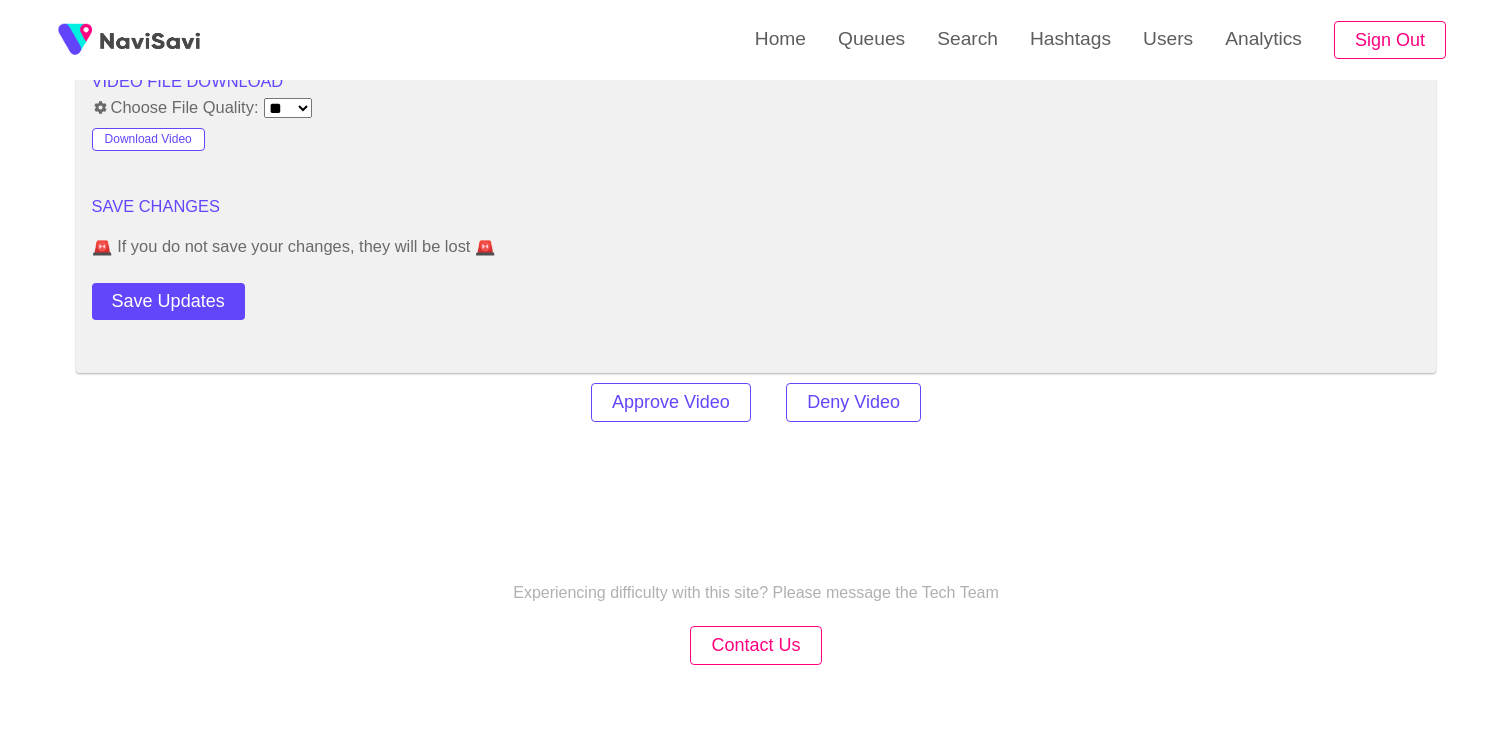 scroll, scrollTop: 2785, scrollLeft: 0, axis: vertical 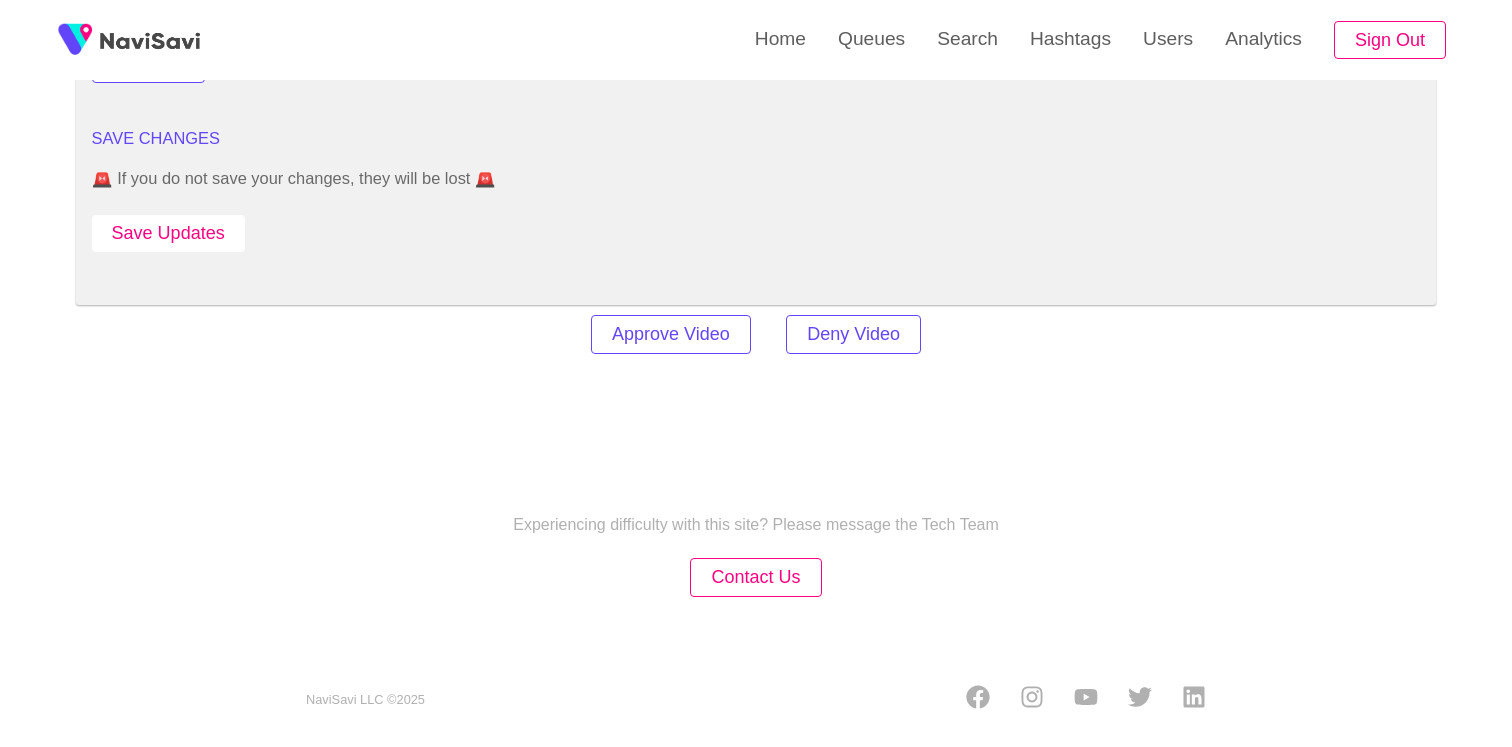 click on "Save Updates" at bounding box center [168, 233] 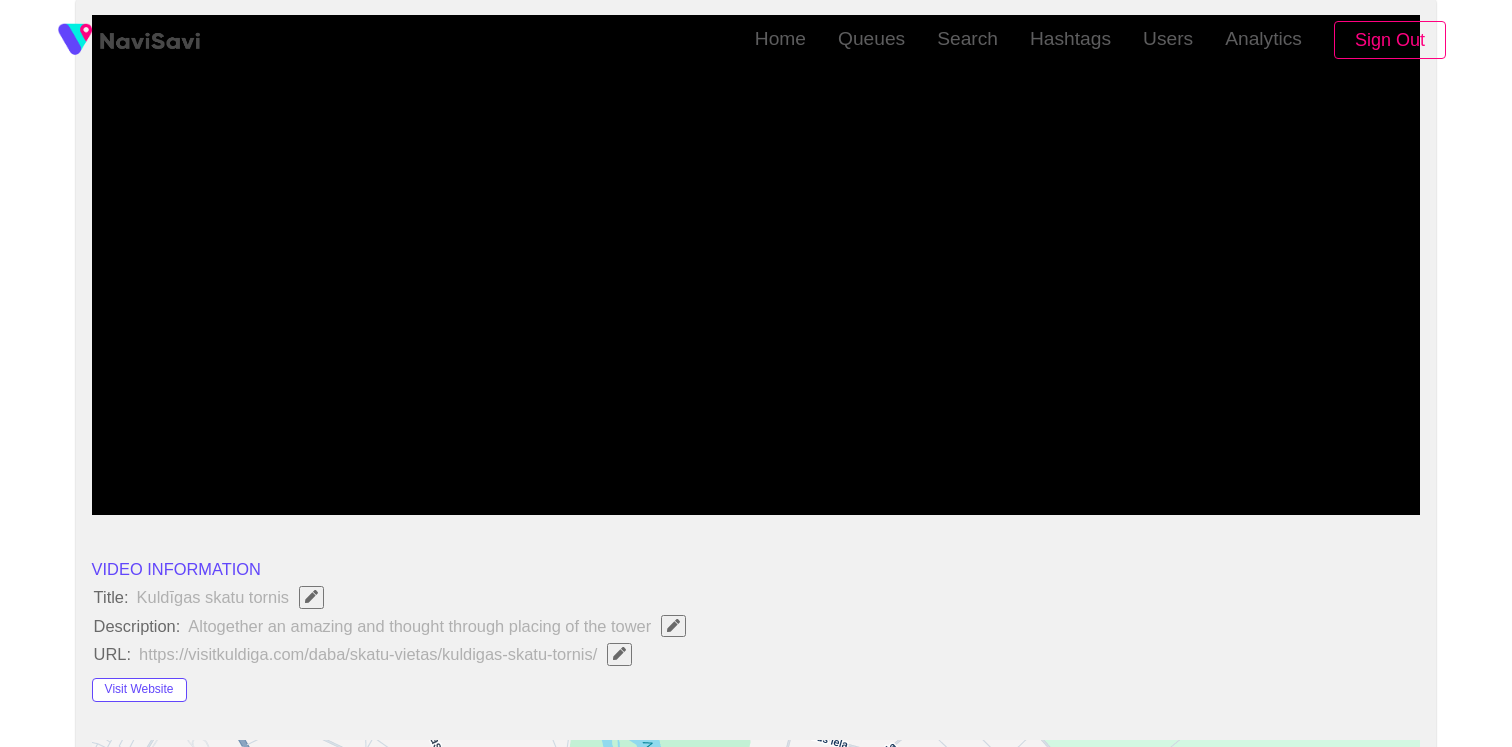scroll, scrollTop: 0, scrollLeft: 0, axis: both 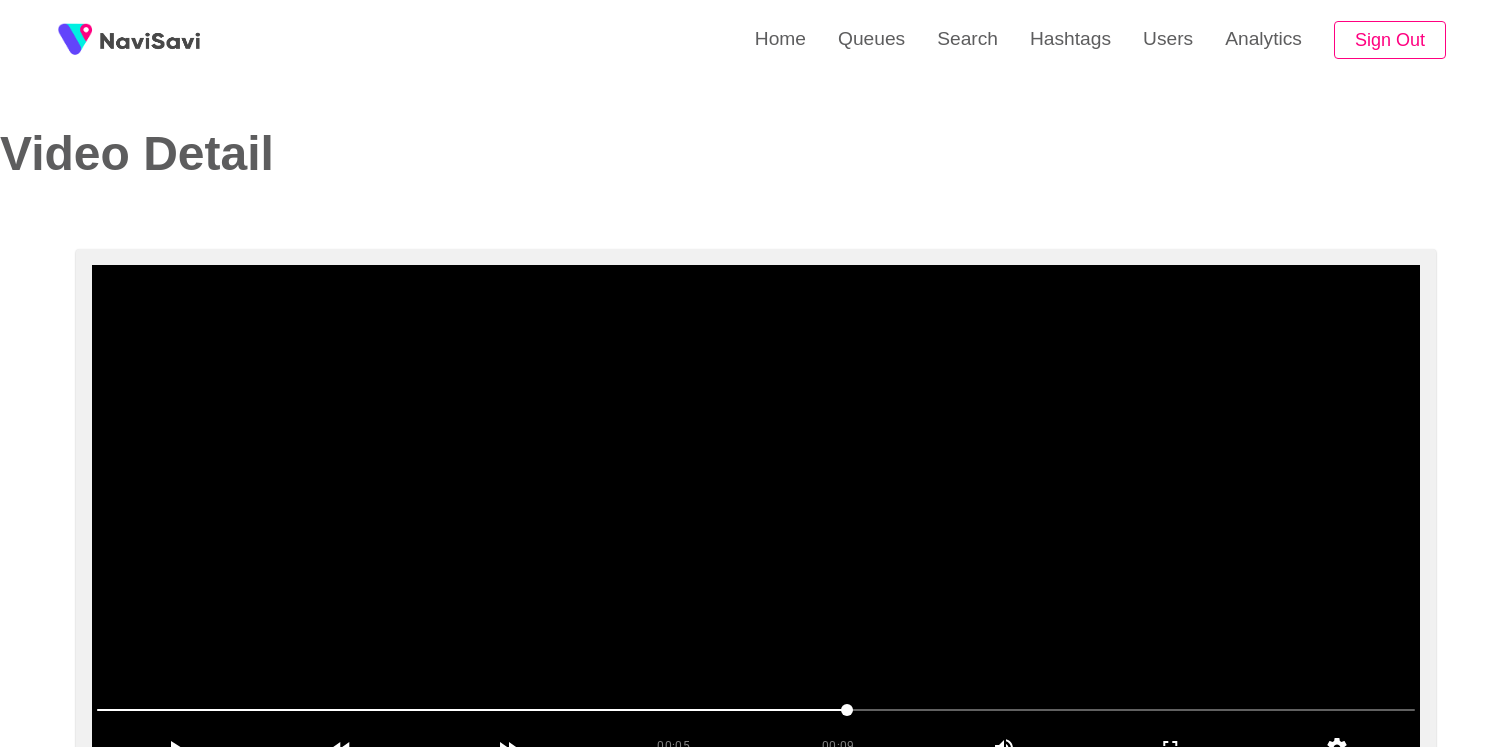 click at bounding box center [756, 515] 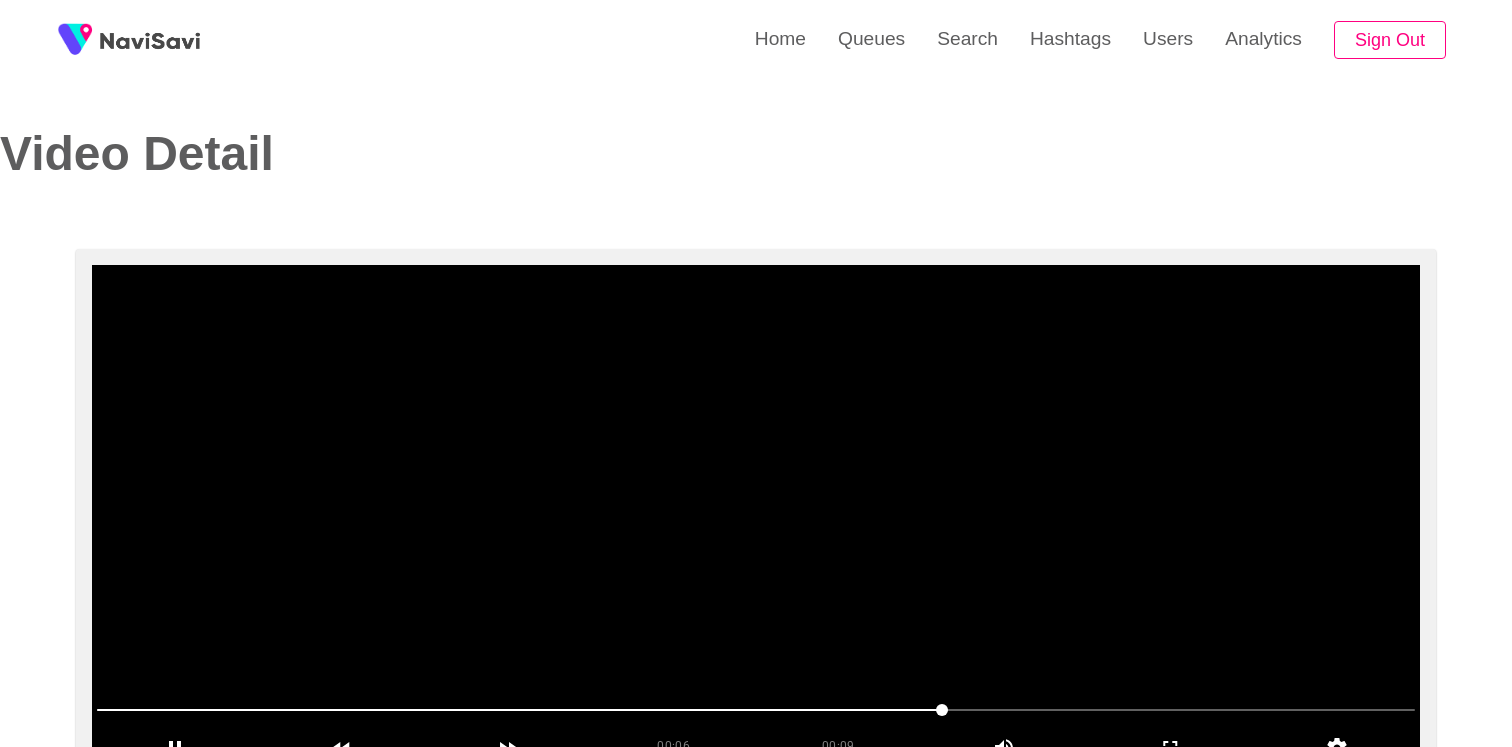 click at bounding box center (756, 515) 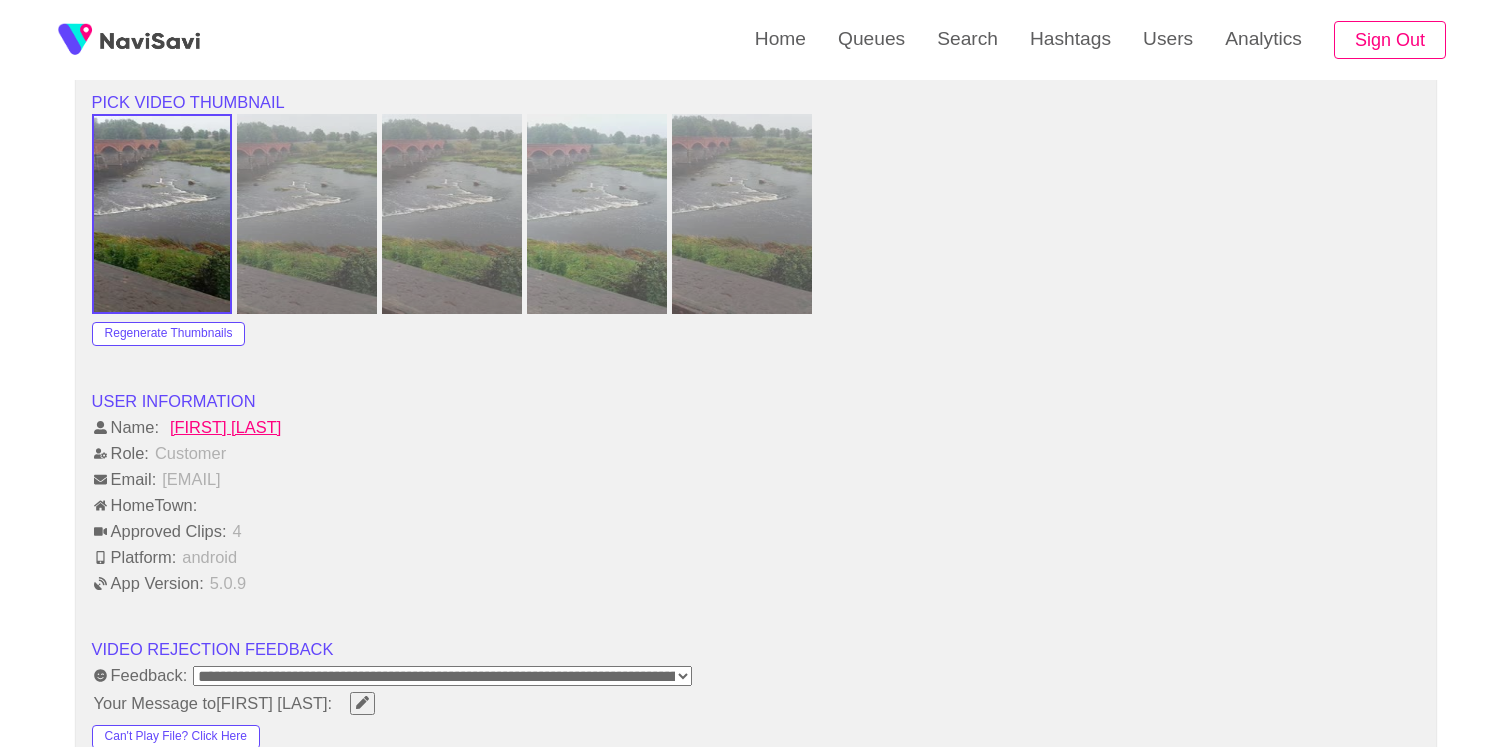 scroll, scrollTop: 2015, scrollLeft: 0, axis: vertical 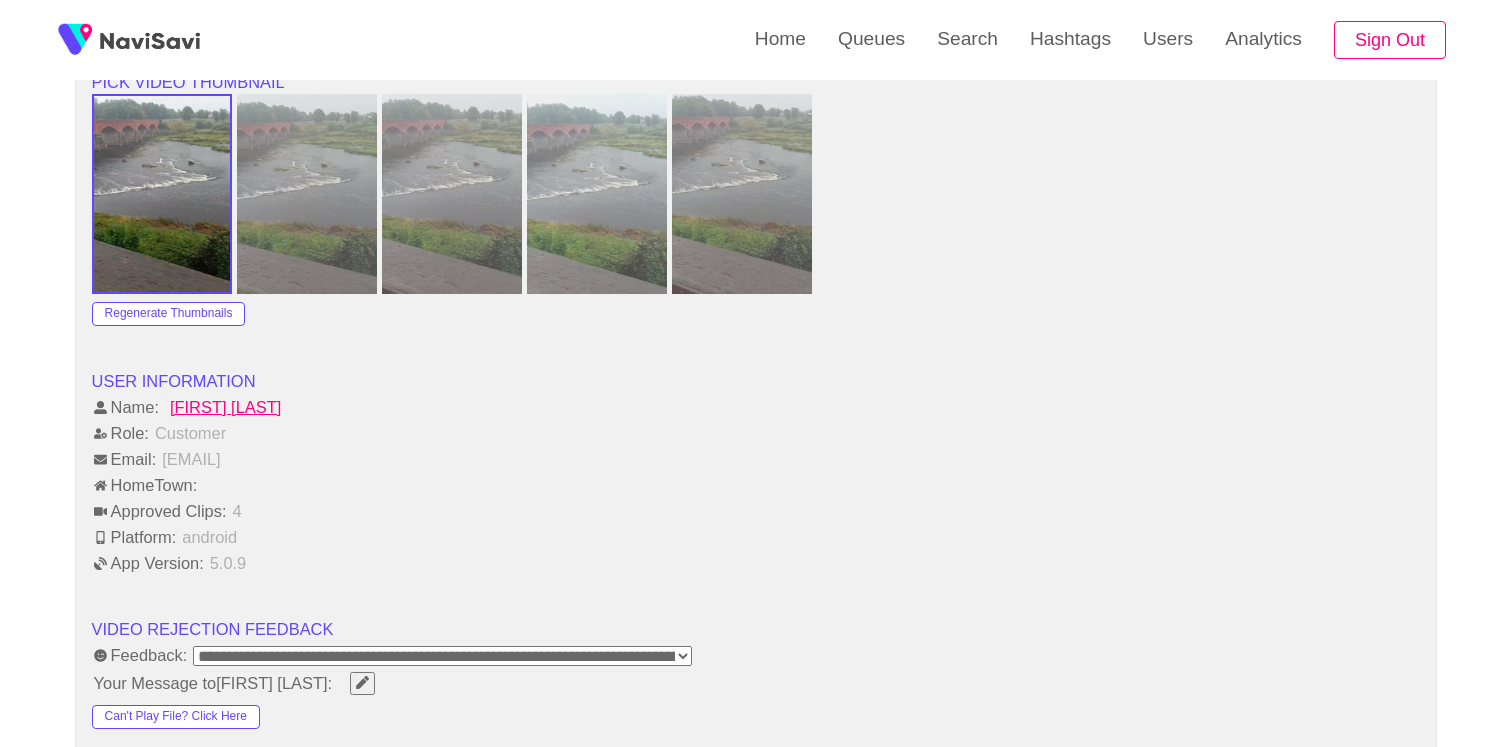click on "Anna Skopinceva-k4ZFyMpI" at bounding box center (225, 407) 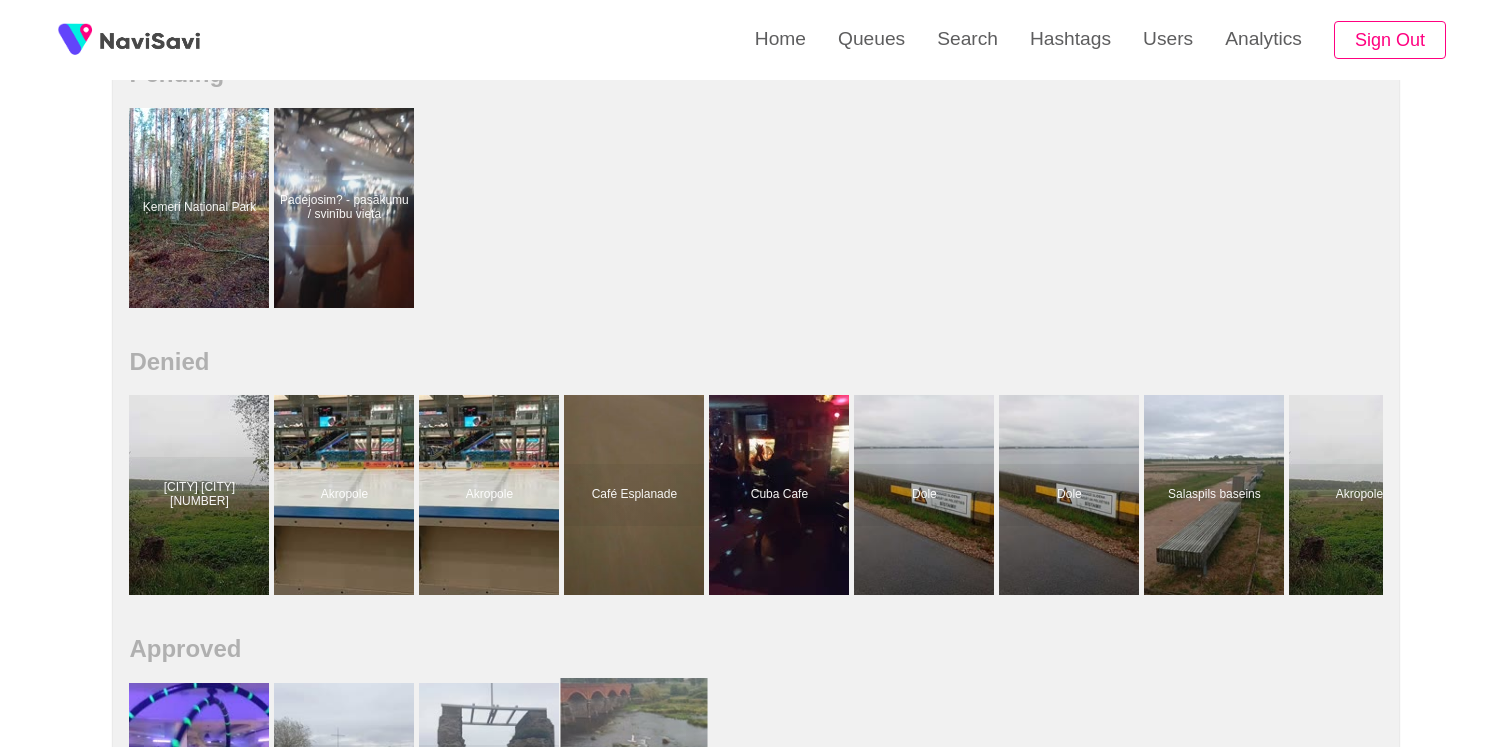 scroll, scrollTop: 621, scrollLeft: 0, axis: vertical 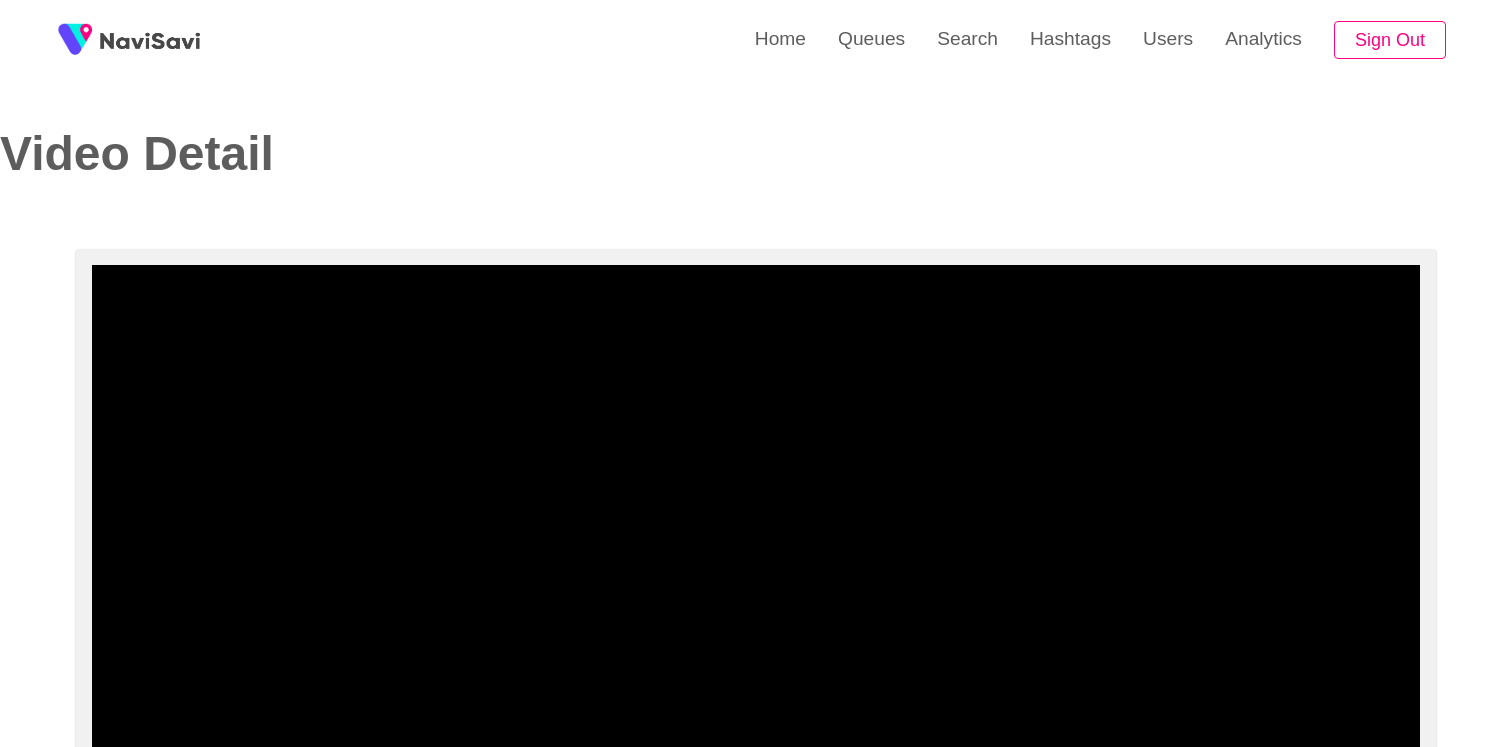 select on "**********" 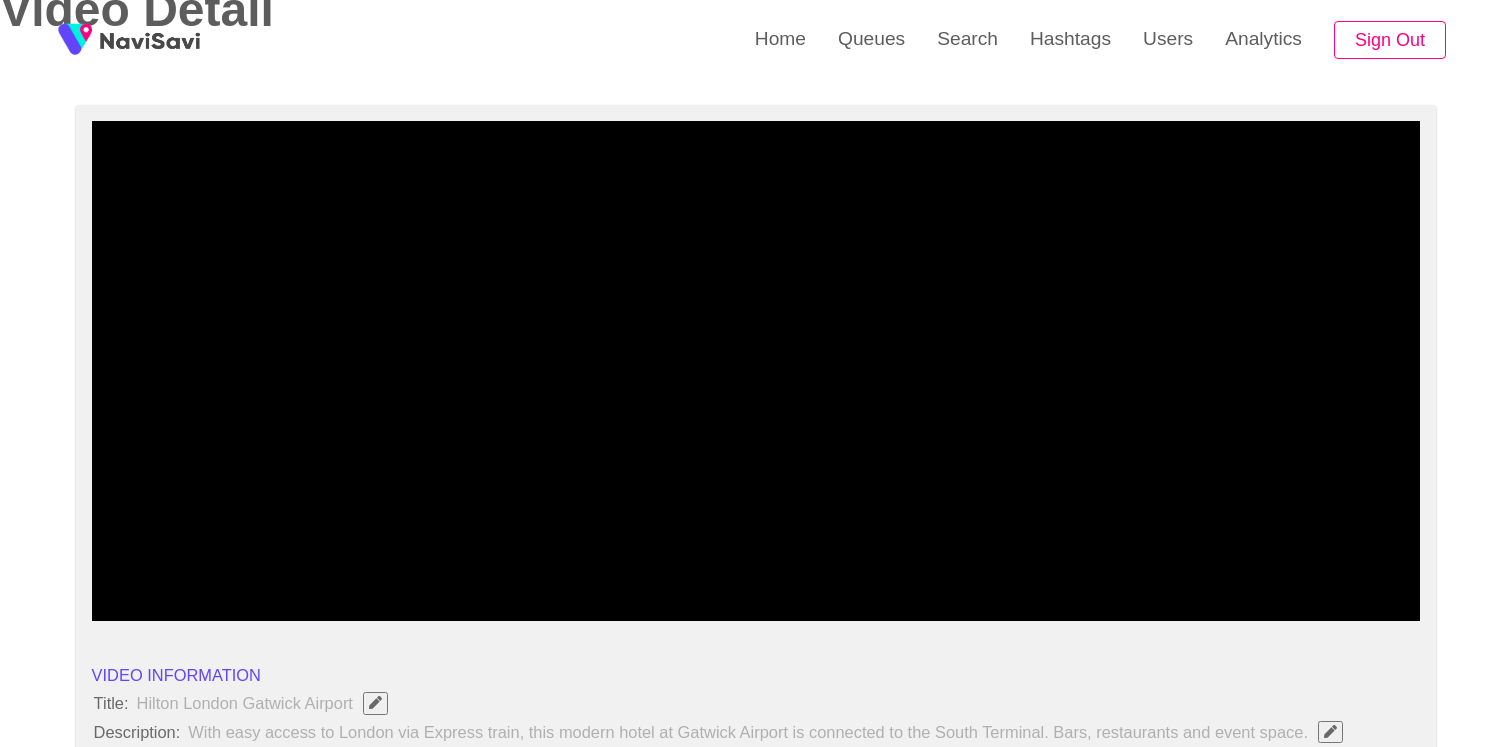 scroll, scrollTop: 157, scrollLeft: 0, axis: vertical 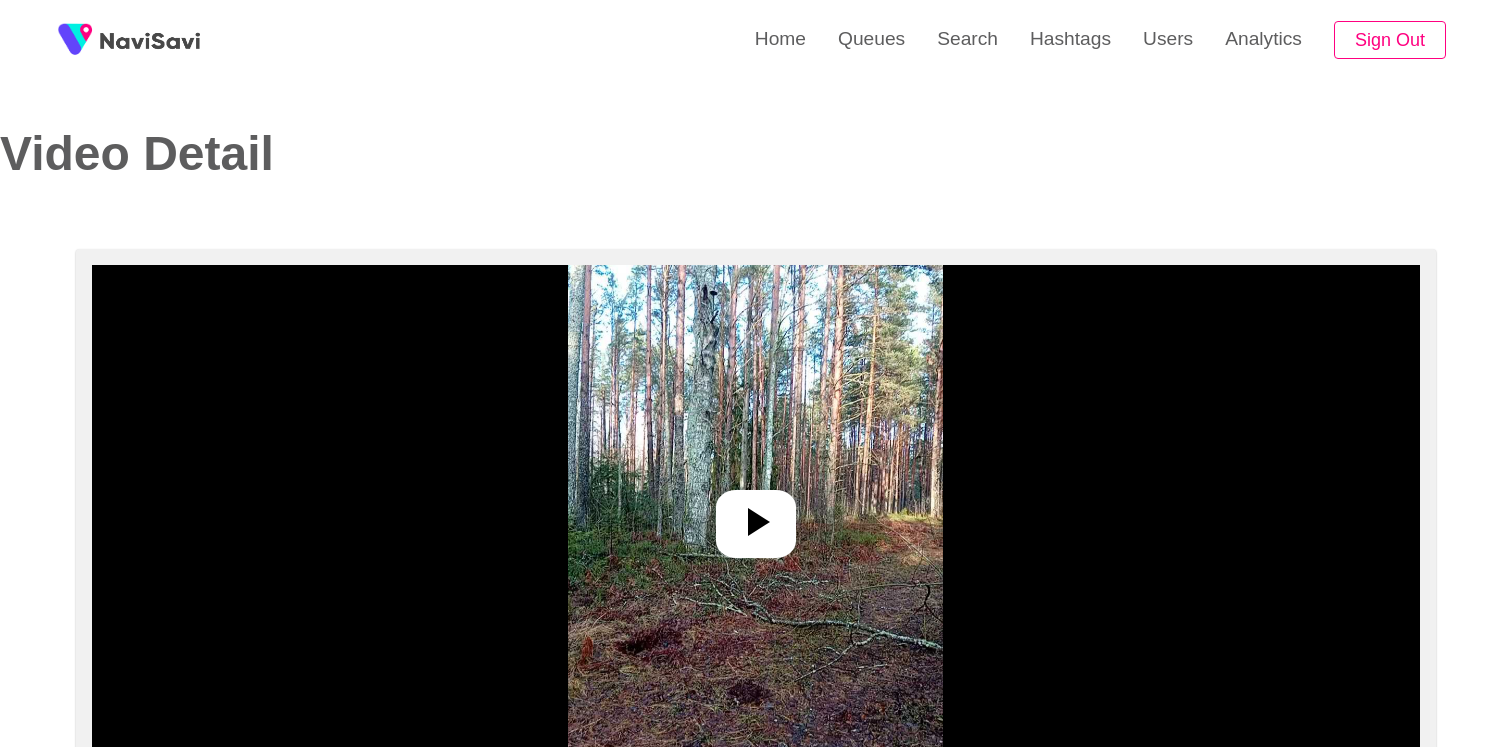 select on "**********" 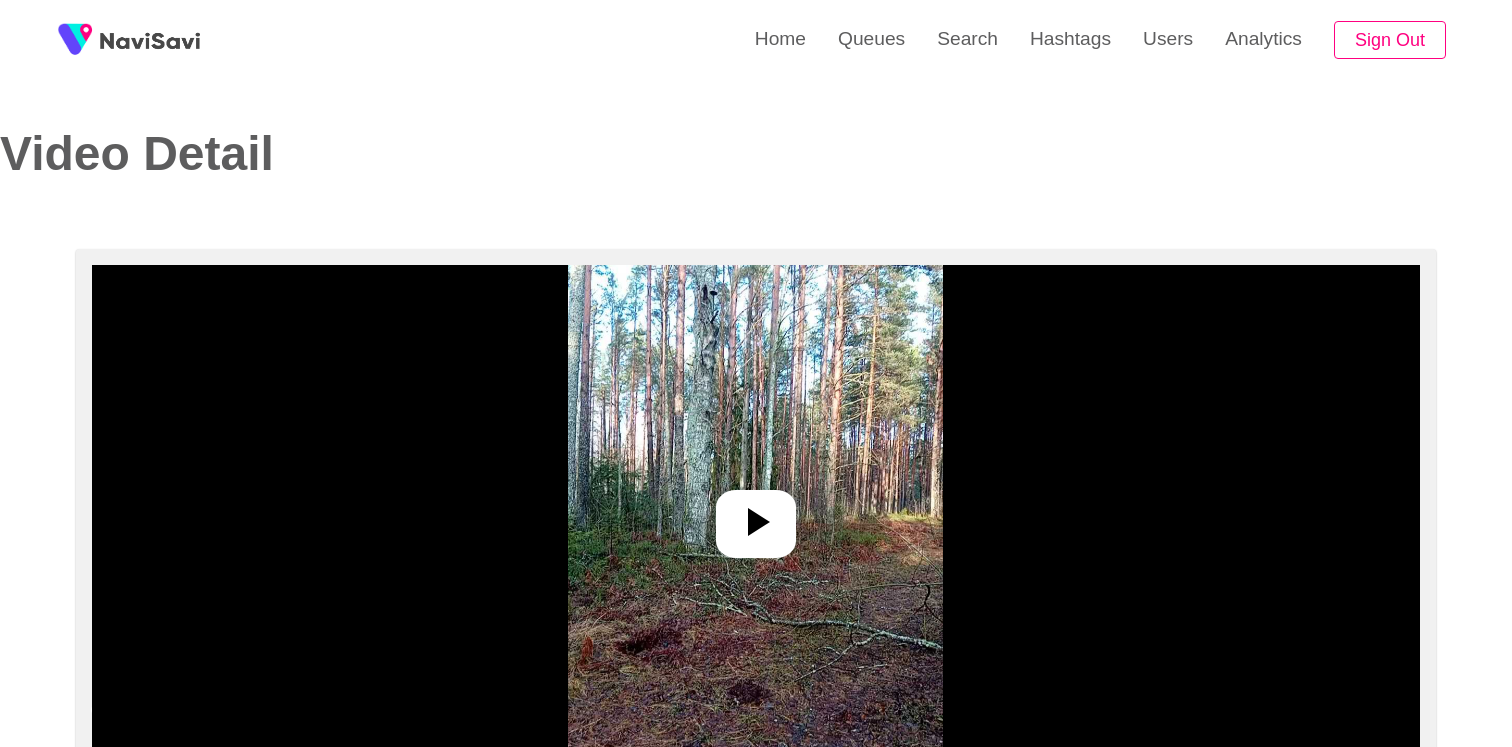 click at bounding box center (755, 515) 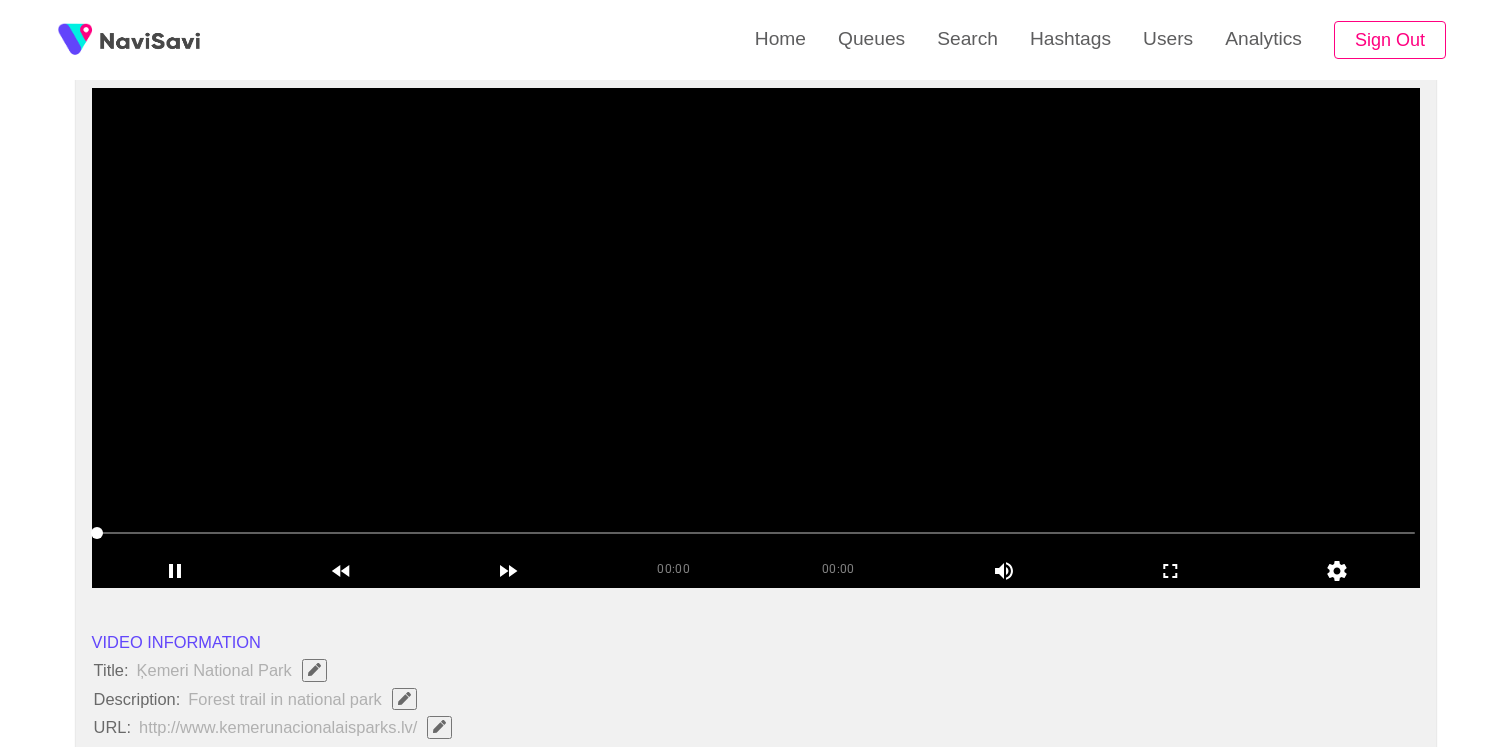 click at bounding box center [756, 338] 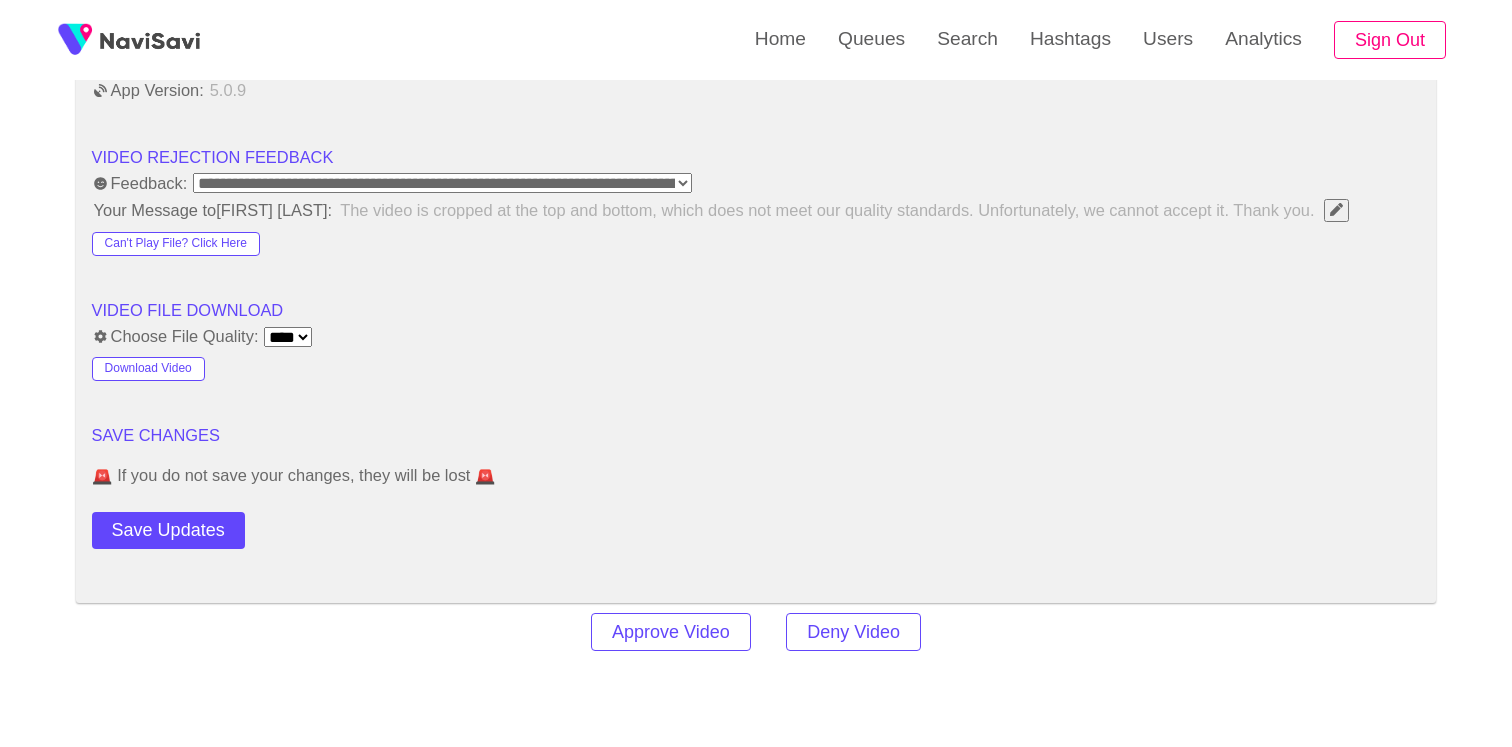 scroll, scrollTop: 2570, scrollLeft: 0, axis: vertical 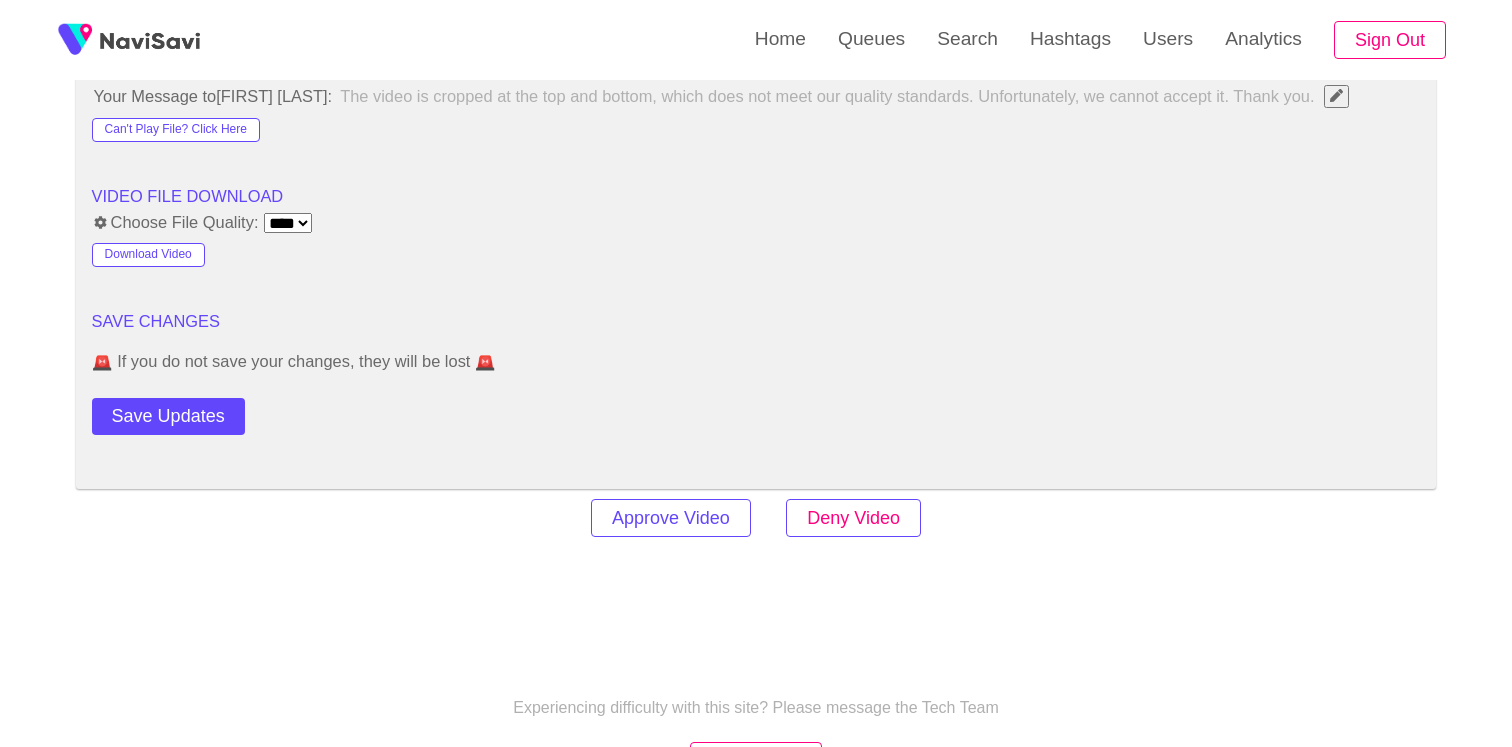 click on "Deny Video" at bounding box center (853, 518) 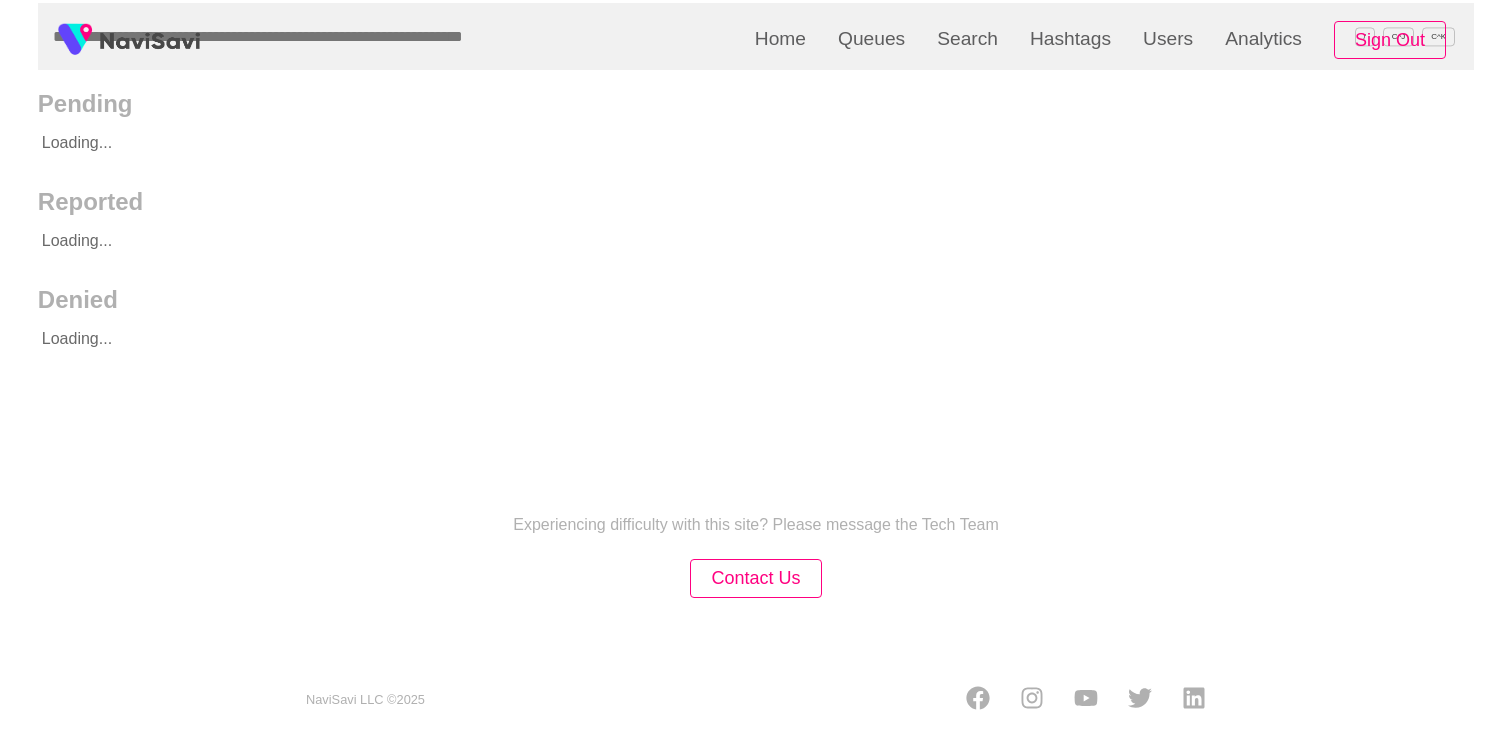 scroll, scrollTop: 0, scrollLeft: 0, axis: both 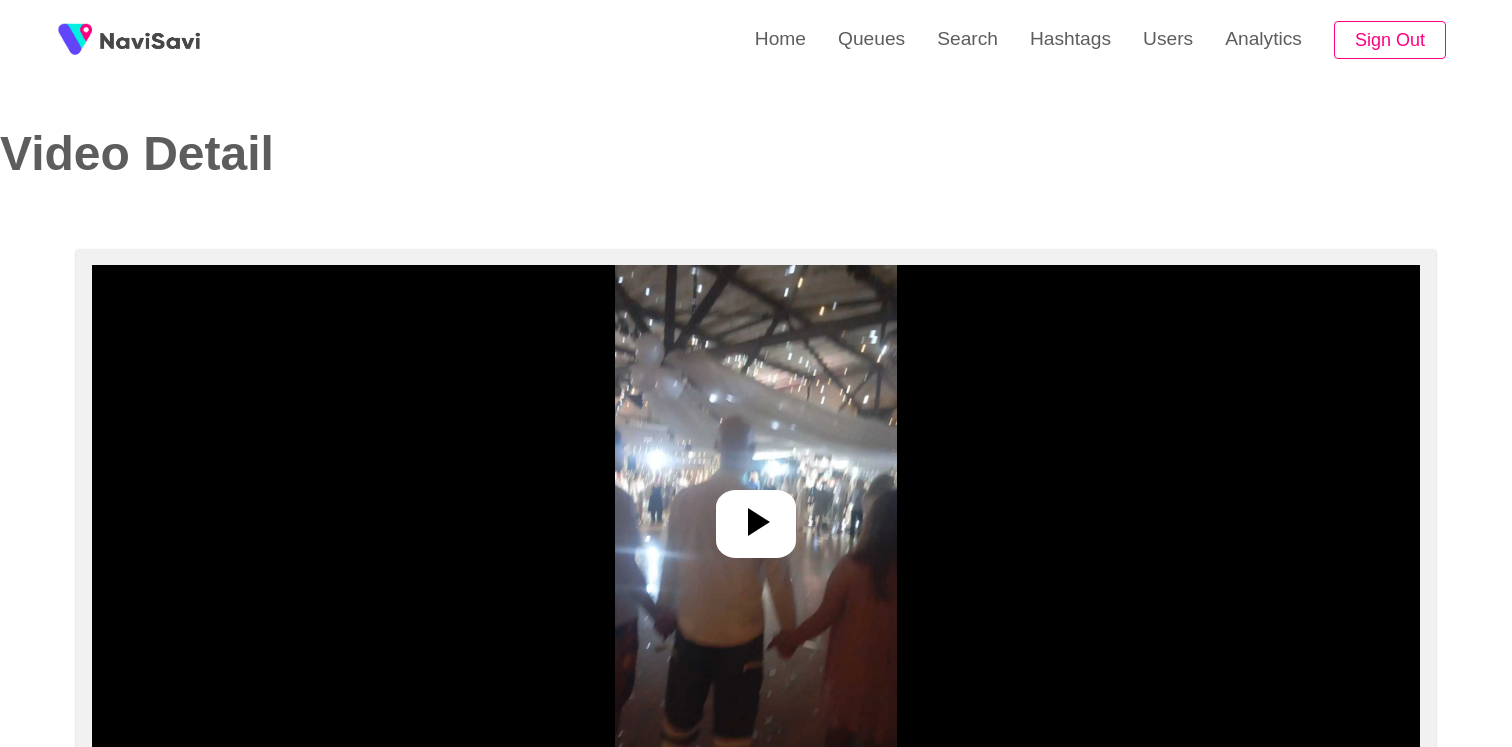 select on "**********" 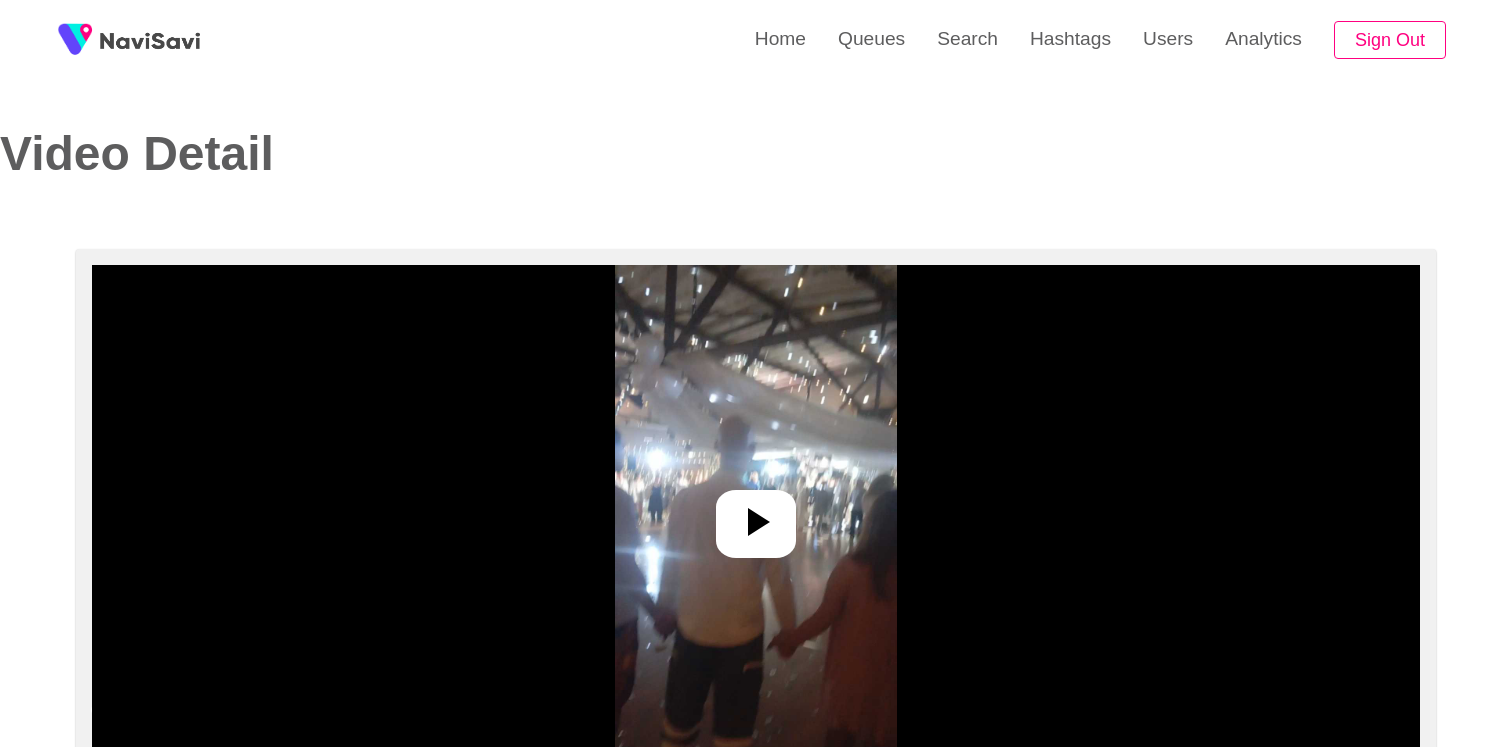 click at bounding box center (755, 515) 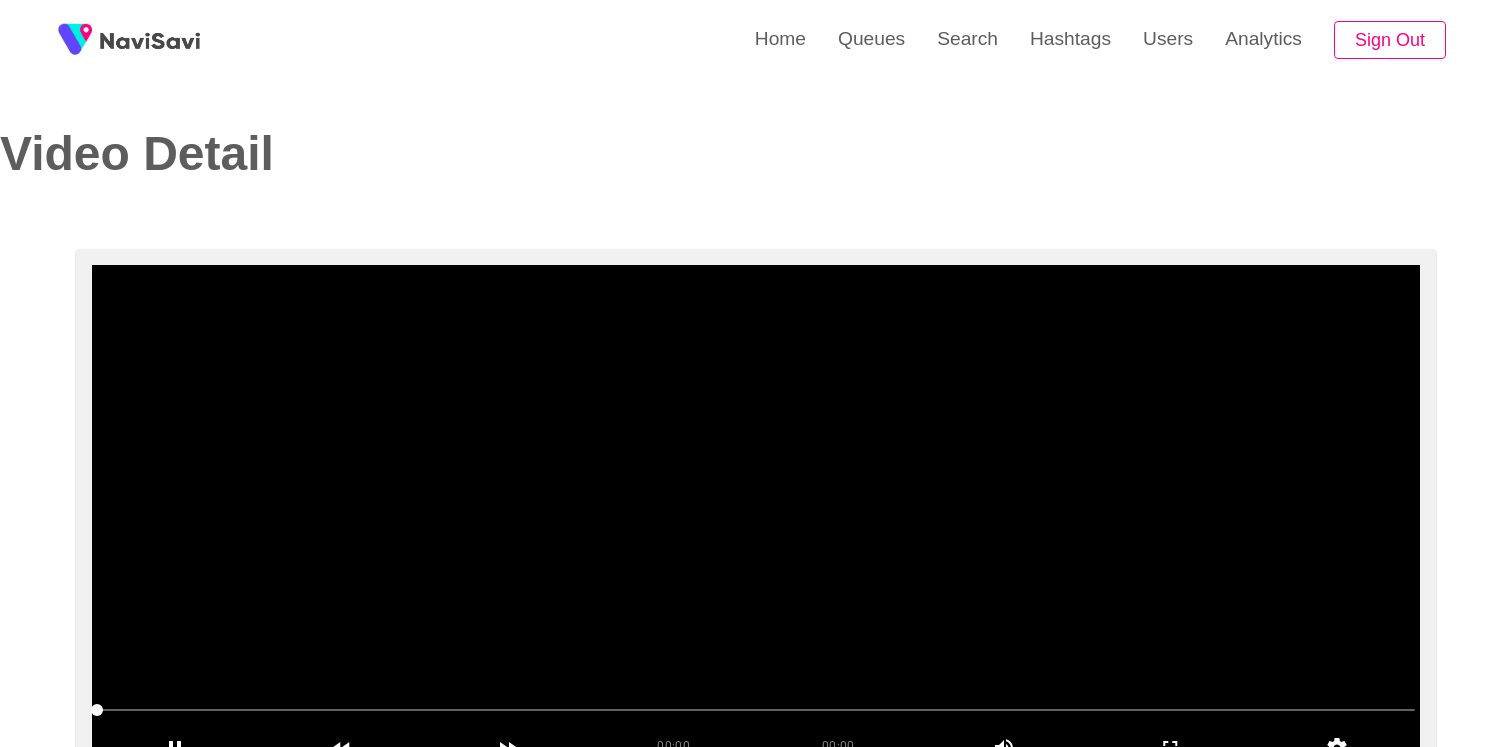 click at bounding box center [756, 515] 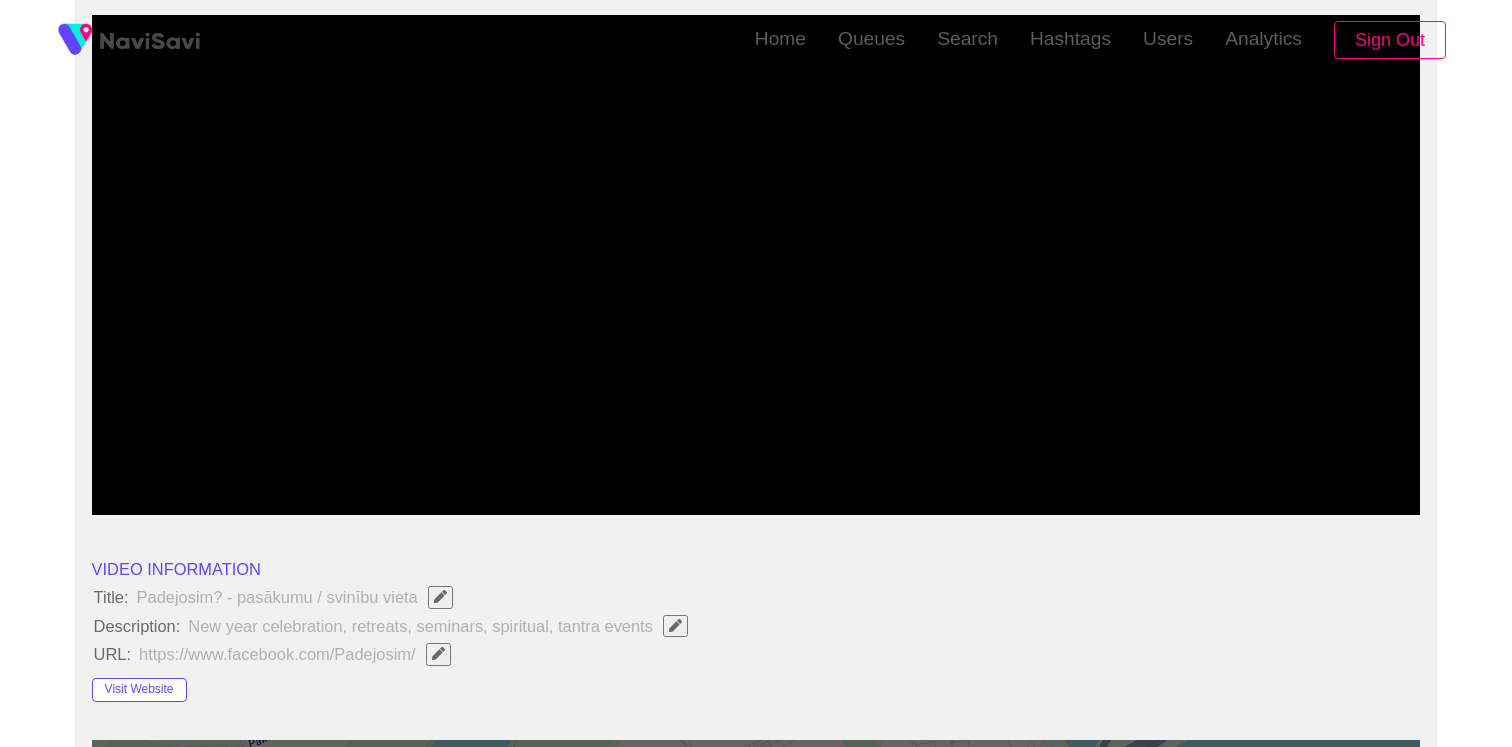 scroll, scrollTop: 0, scrollLeft: 0, axis: both 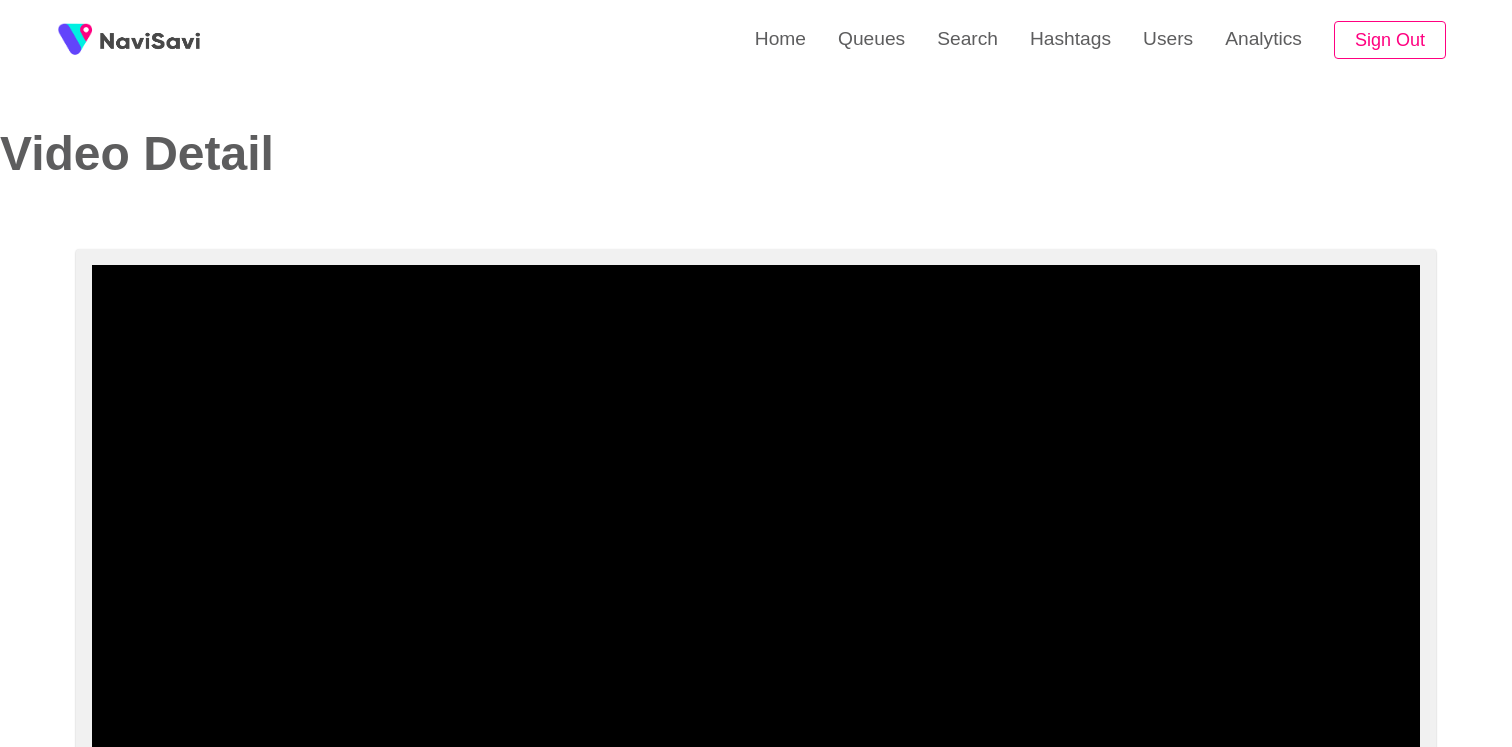 click at bounding box center (756, 515) 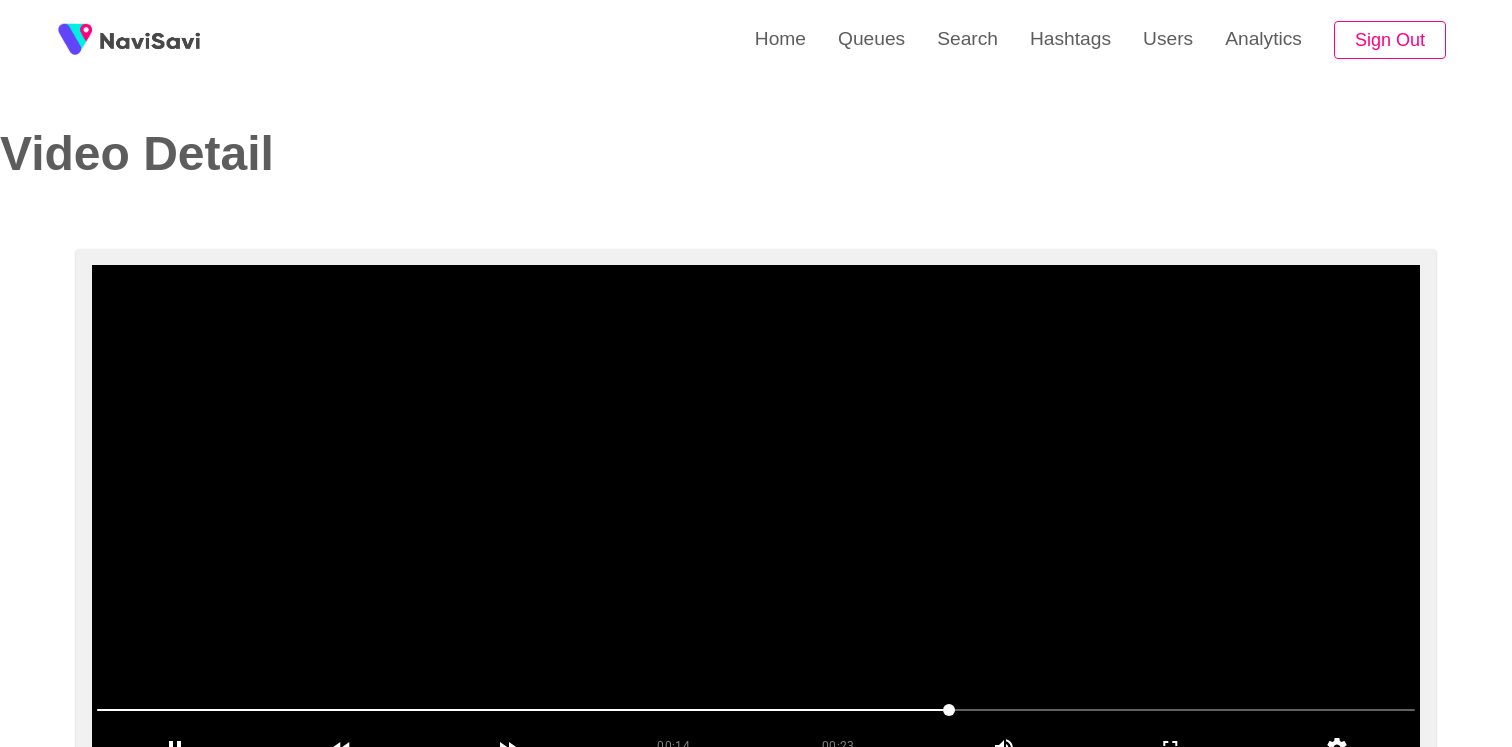 click at bounding box center (756, 515) 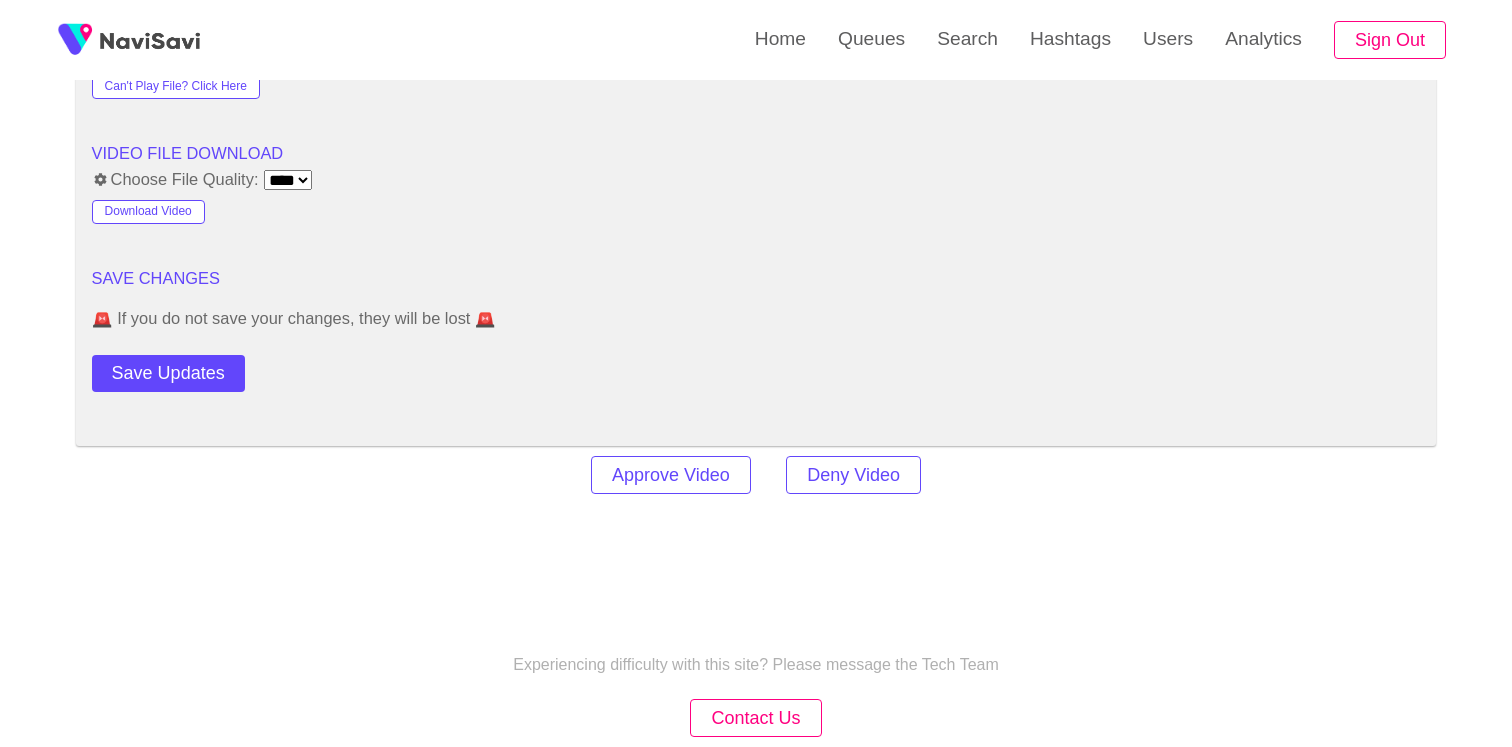 scroll, scrollTop: 2451, scrollLeft: 0, axis: vertical 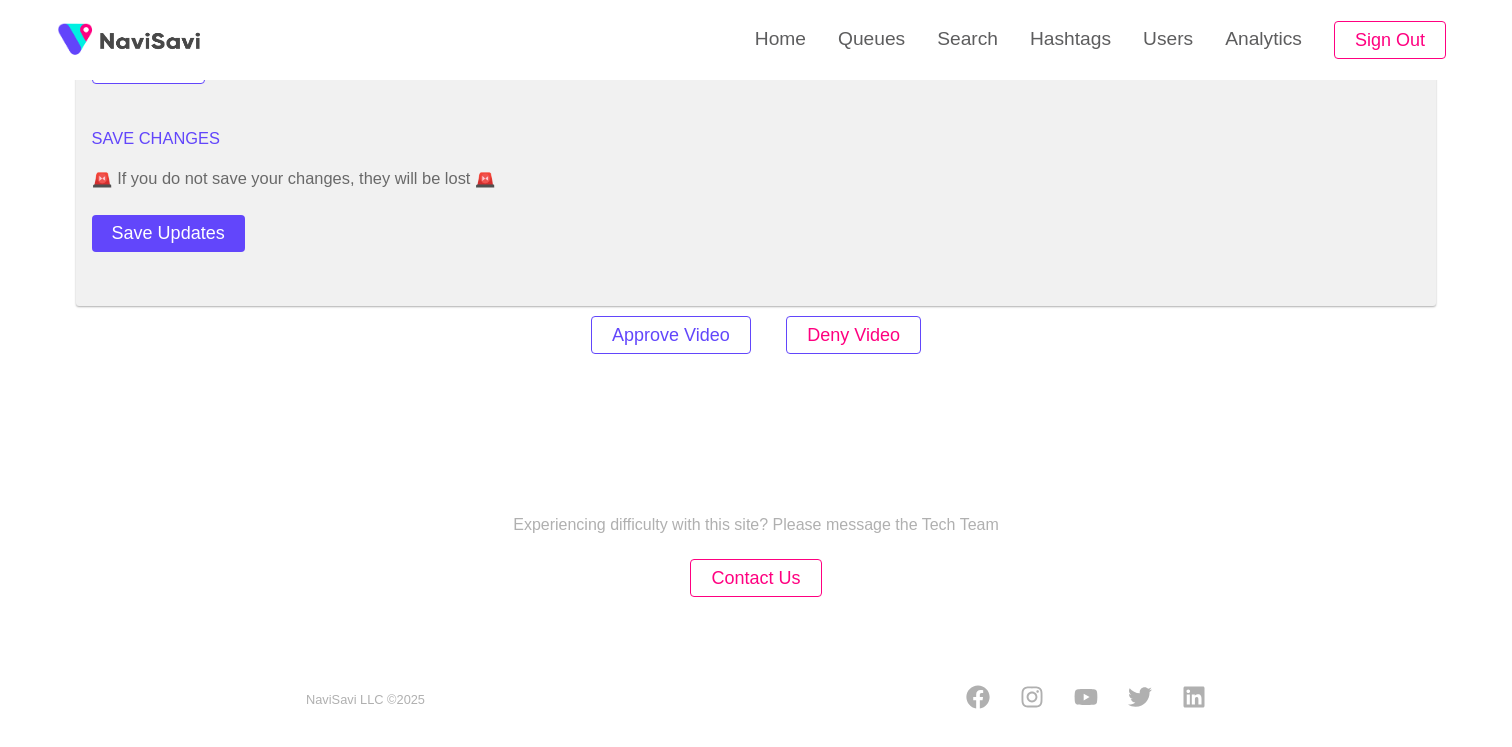 click on "Deny Video" at bounding box center [853, 335] 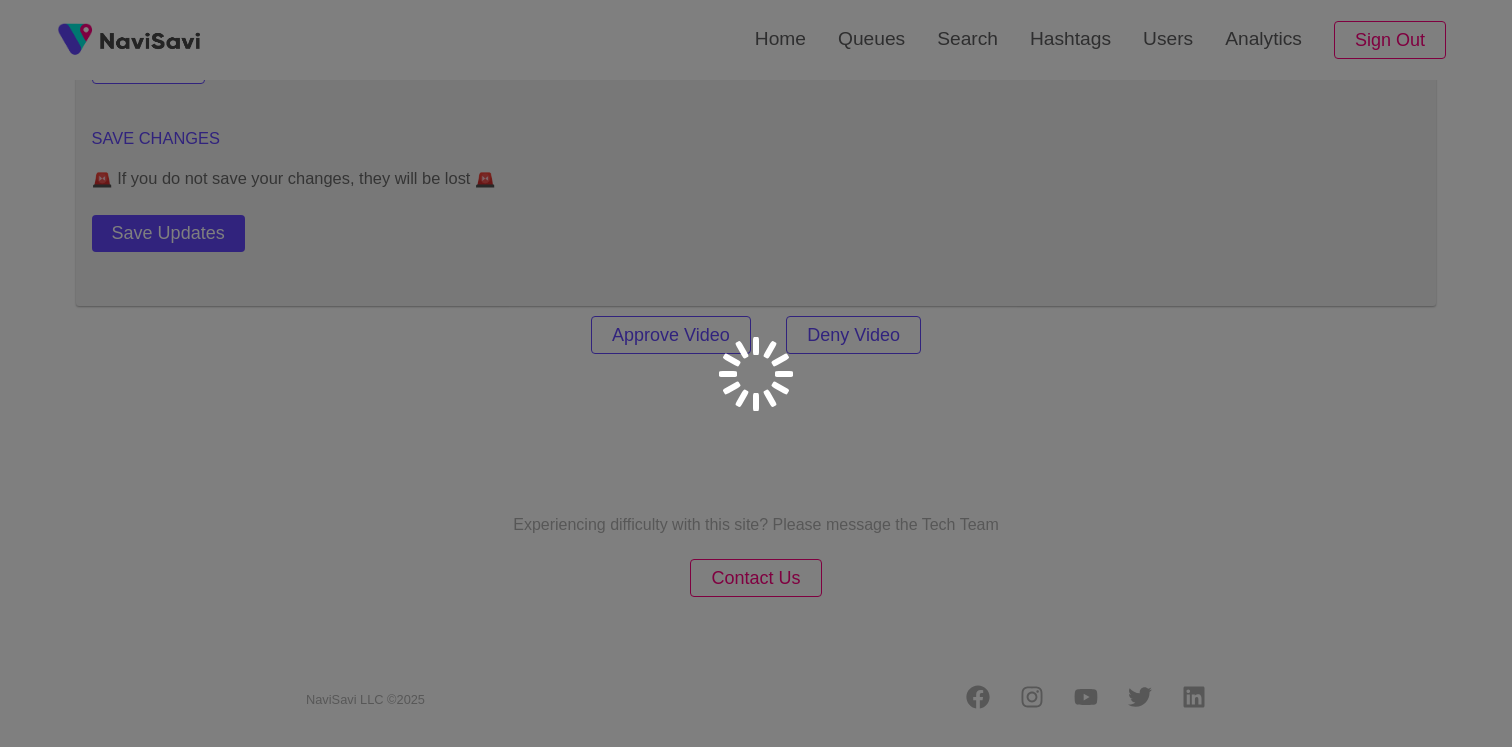 scroll, scrollTop: 0, scrollLeft: 0, axis: both 